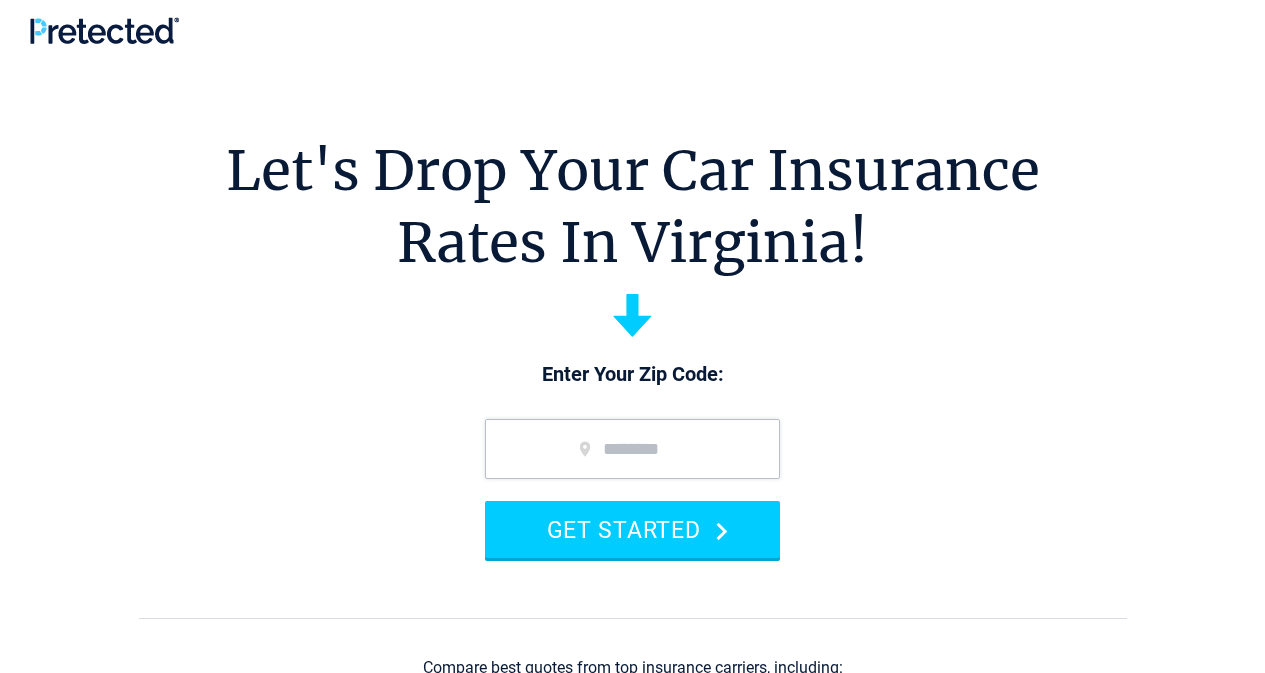 scroll, scrollTop: 0, scrollLeft: 0, axis: both 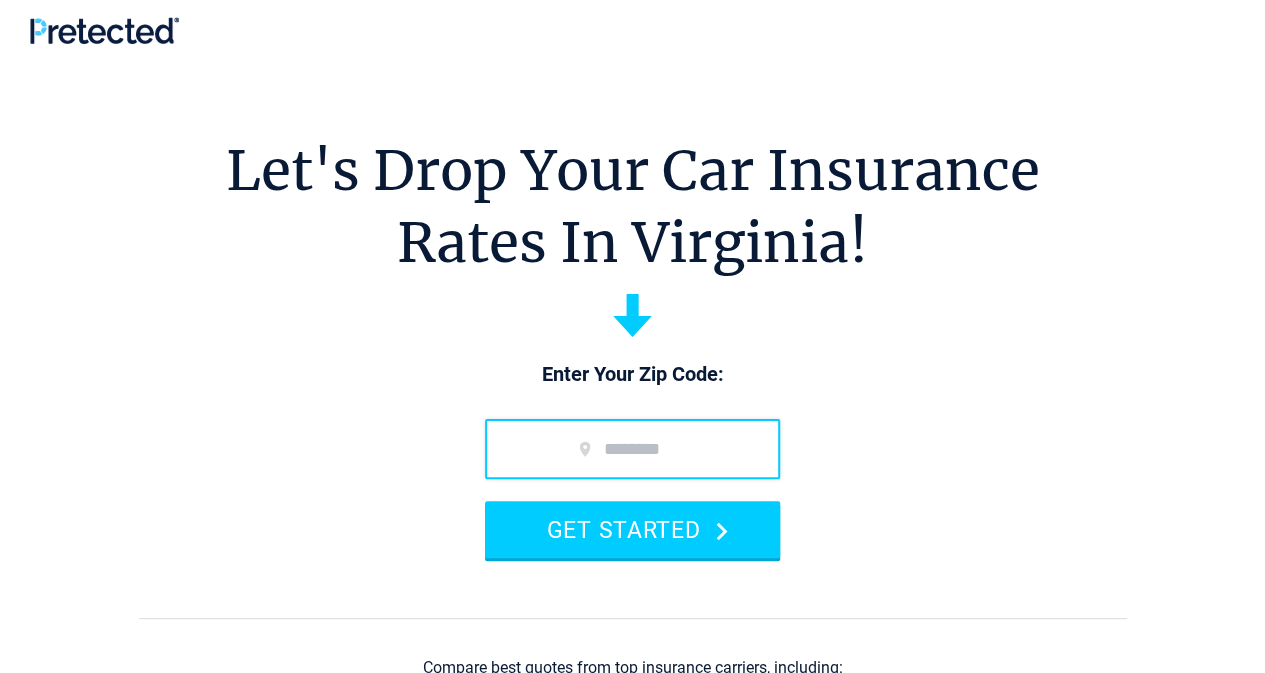click at bounding box center (632, 449) 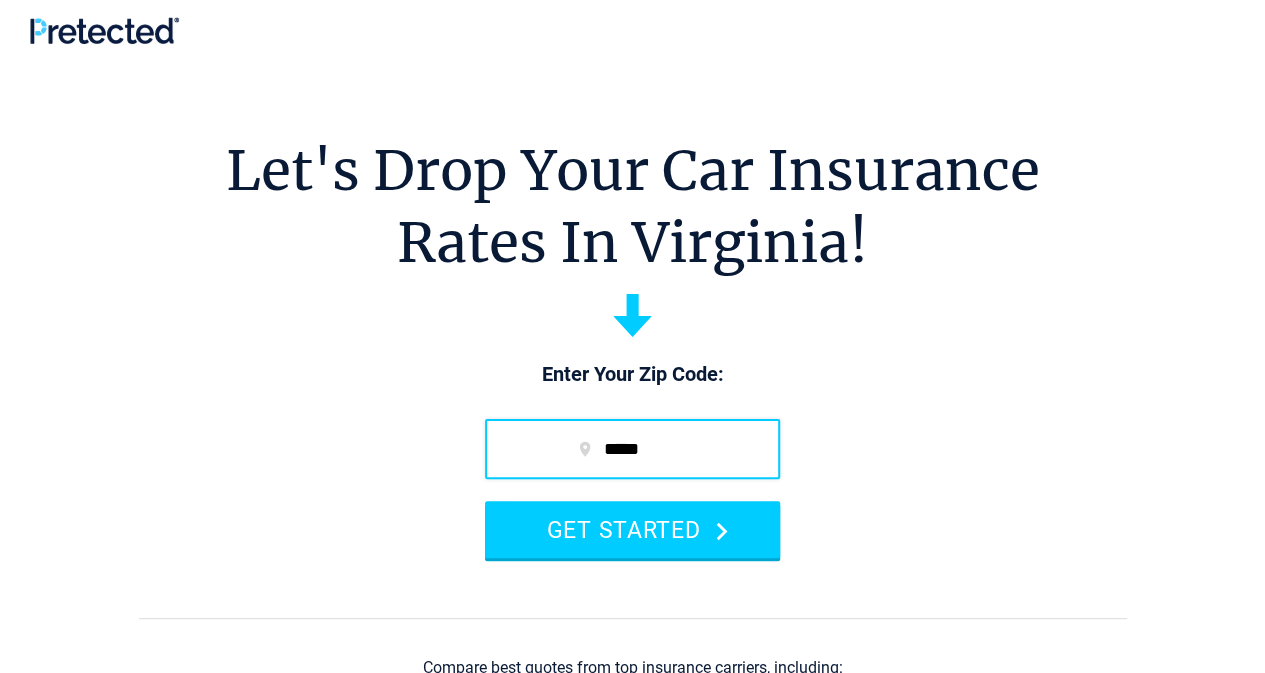 type on "*****" 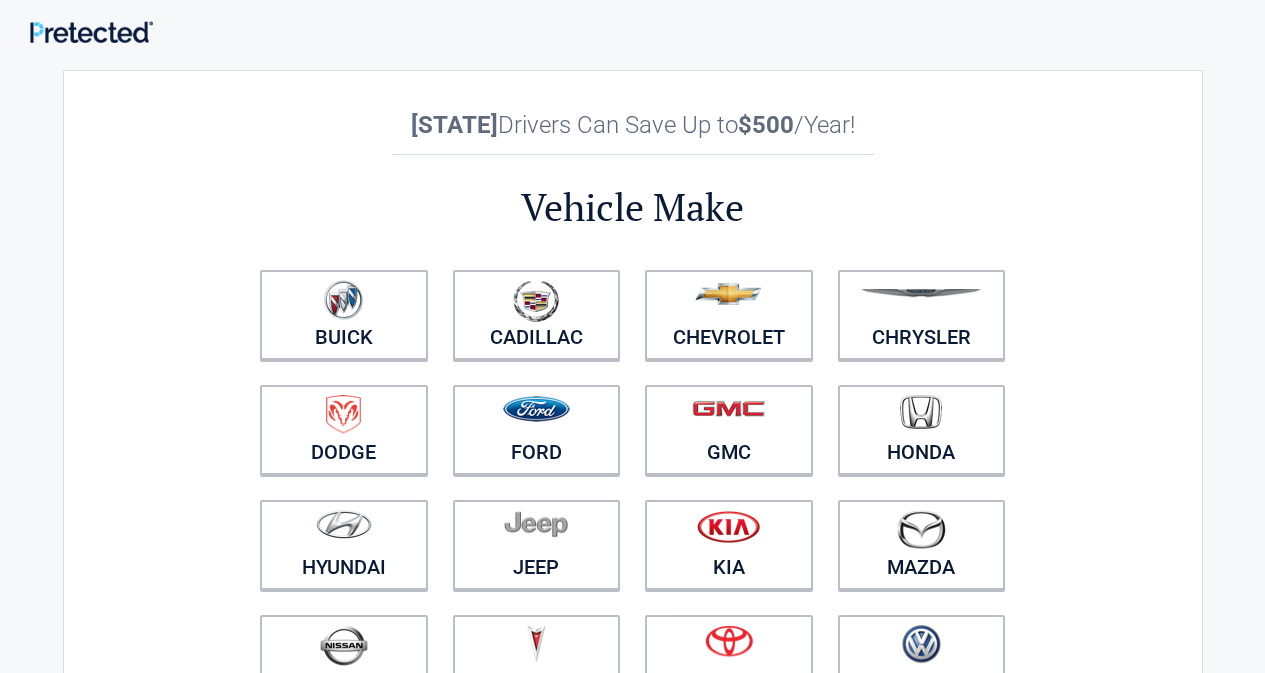 scroll, scrollTop: 0, scrollLeft: 0, axis: both 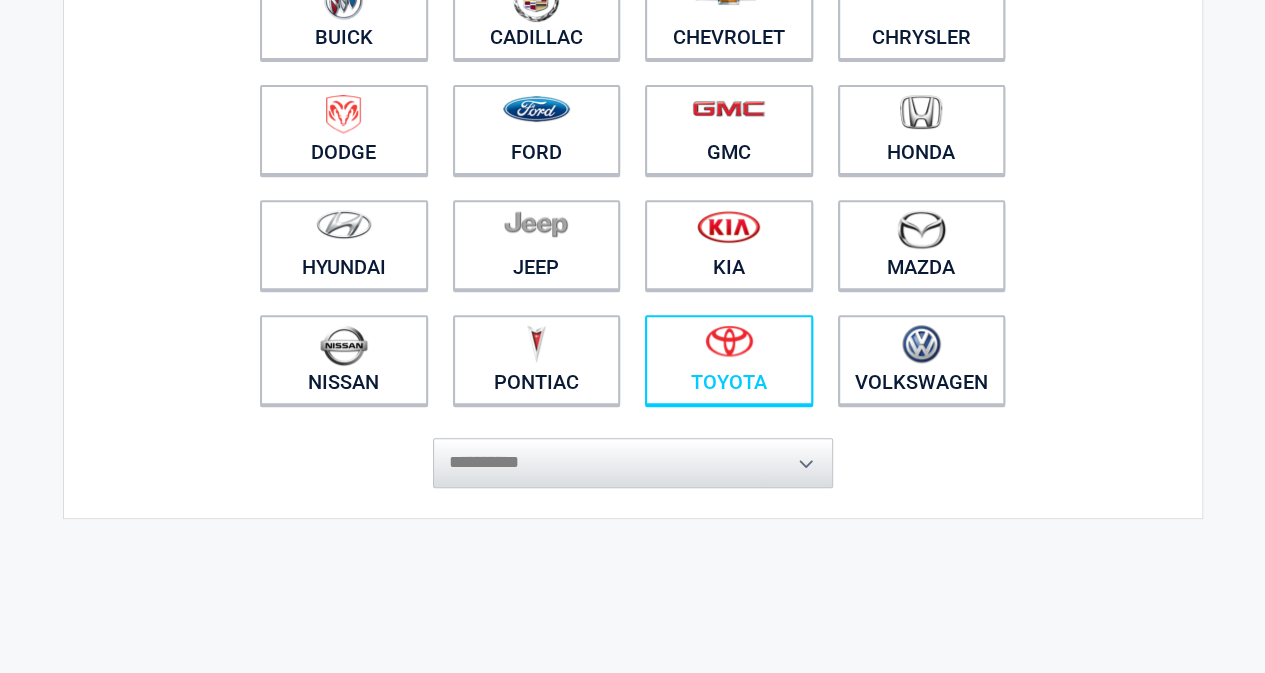 click at bounding box center (729, 347) 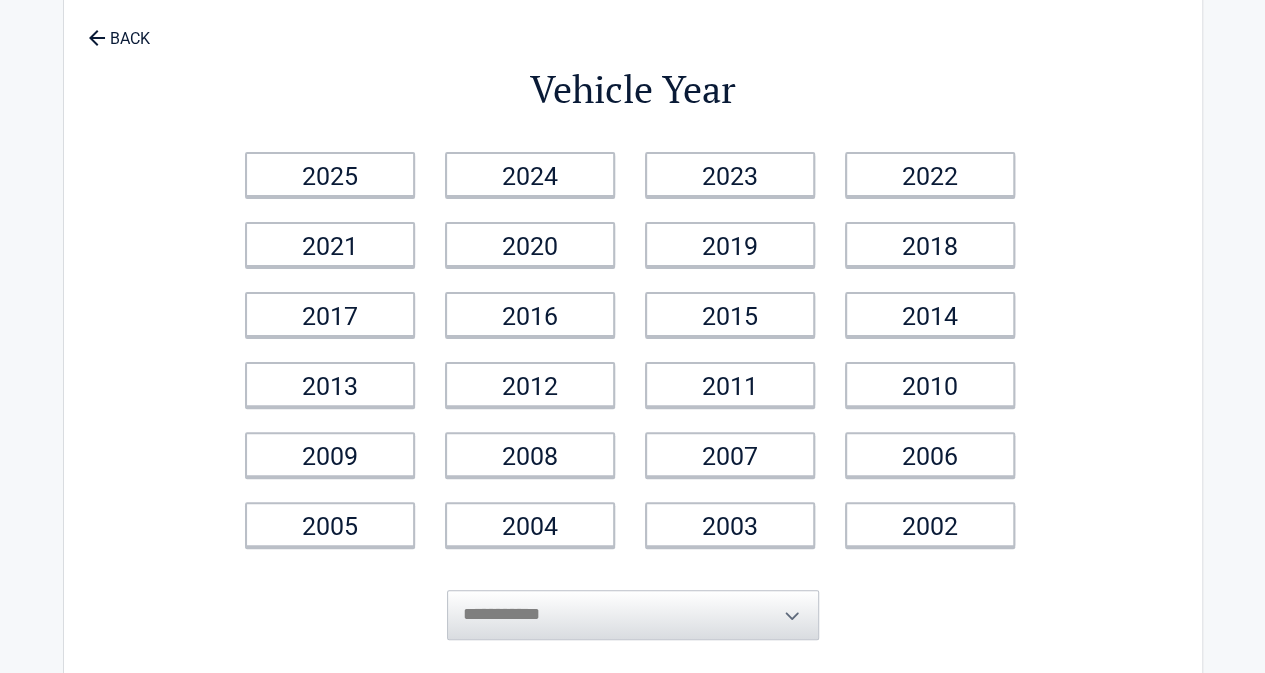 scroll, scrollTop: 0, scrollLeft: 0, axis: both 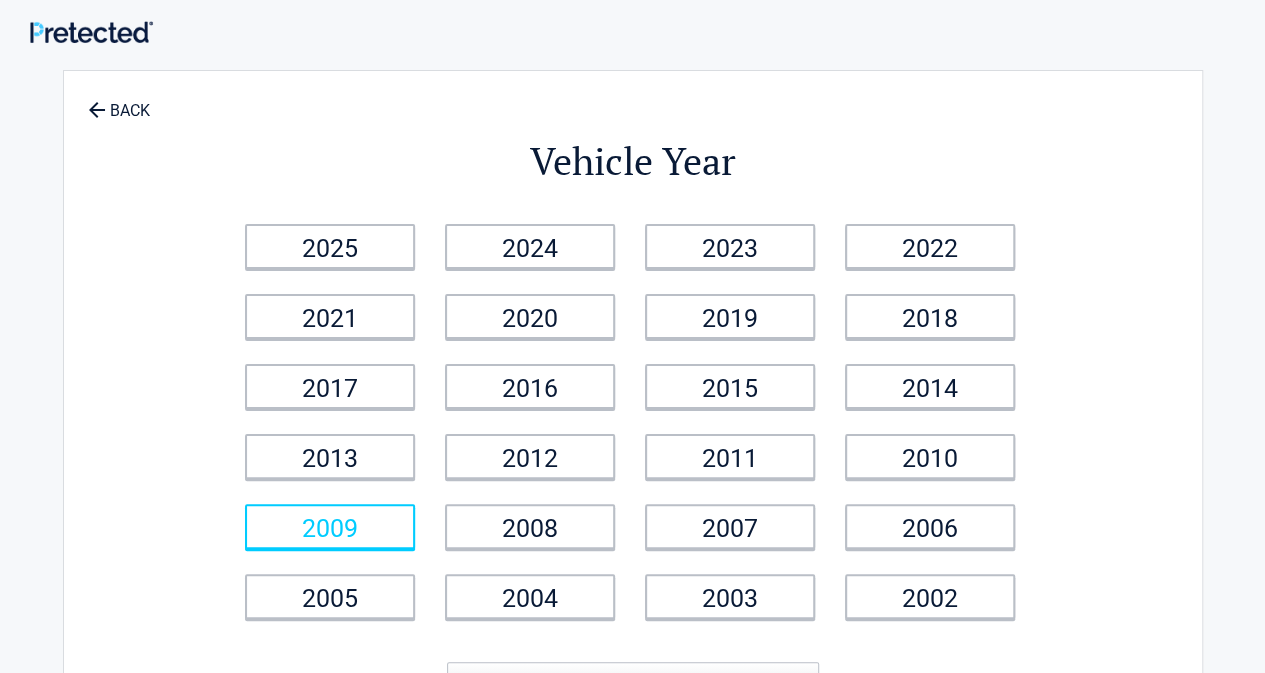 click on "2009" at bounding box center [330, 526] 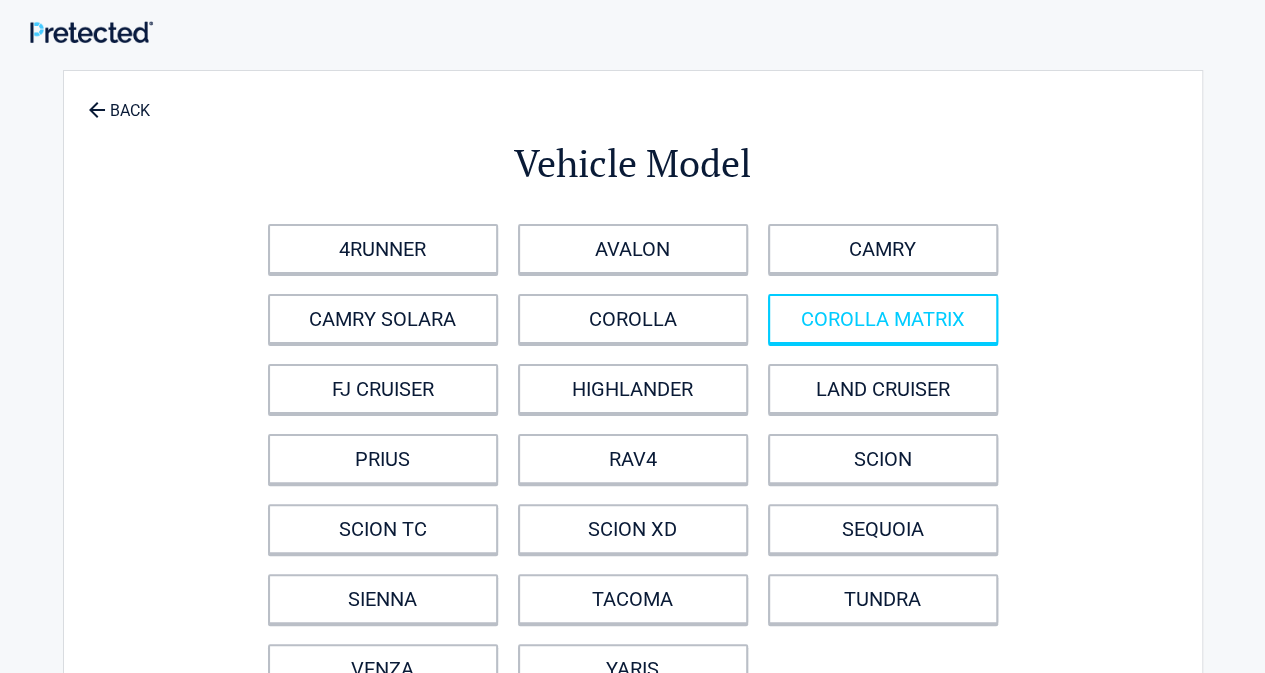 click on "COROLLA MATRIX" at bounding box center (883, 319) 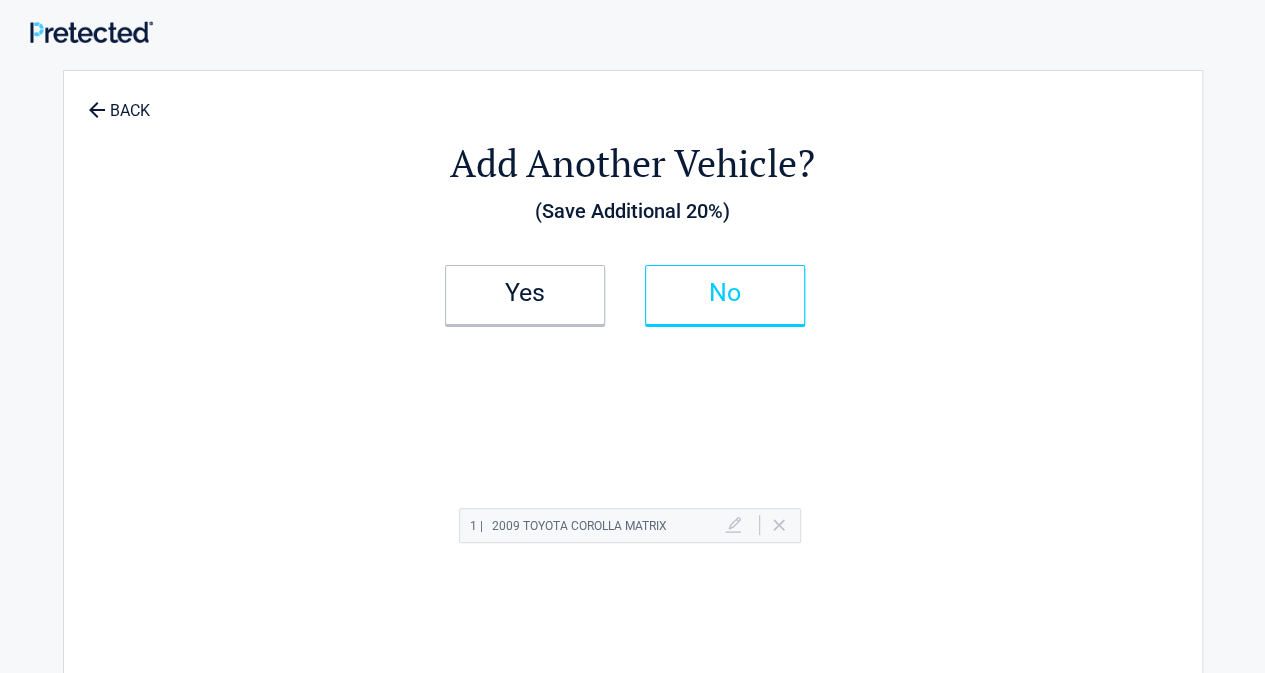 click on "No" at bounding box center [725, 295] 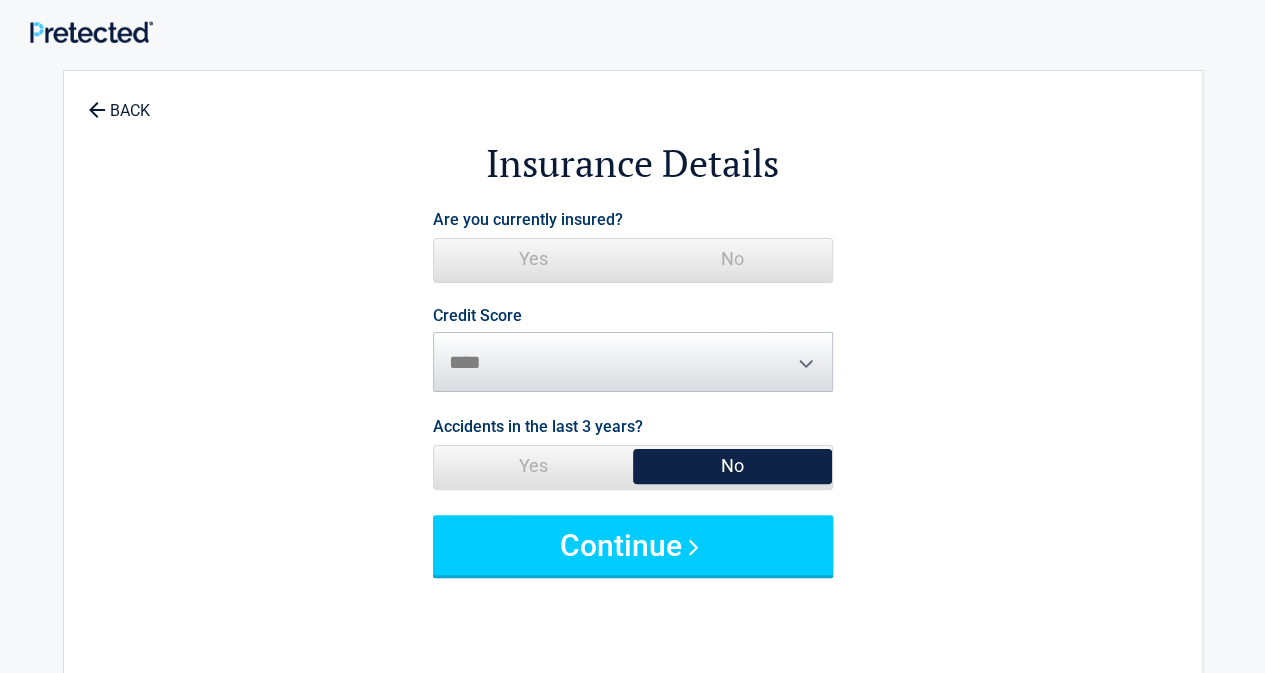 click on "Yes" at bounding box center [533, 259] 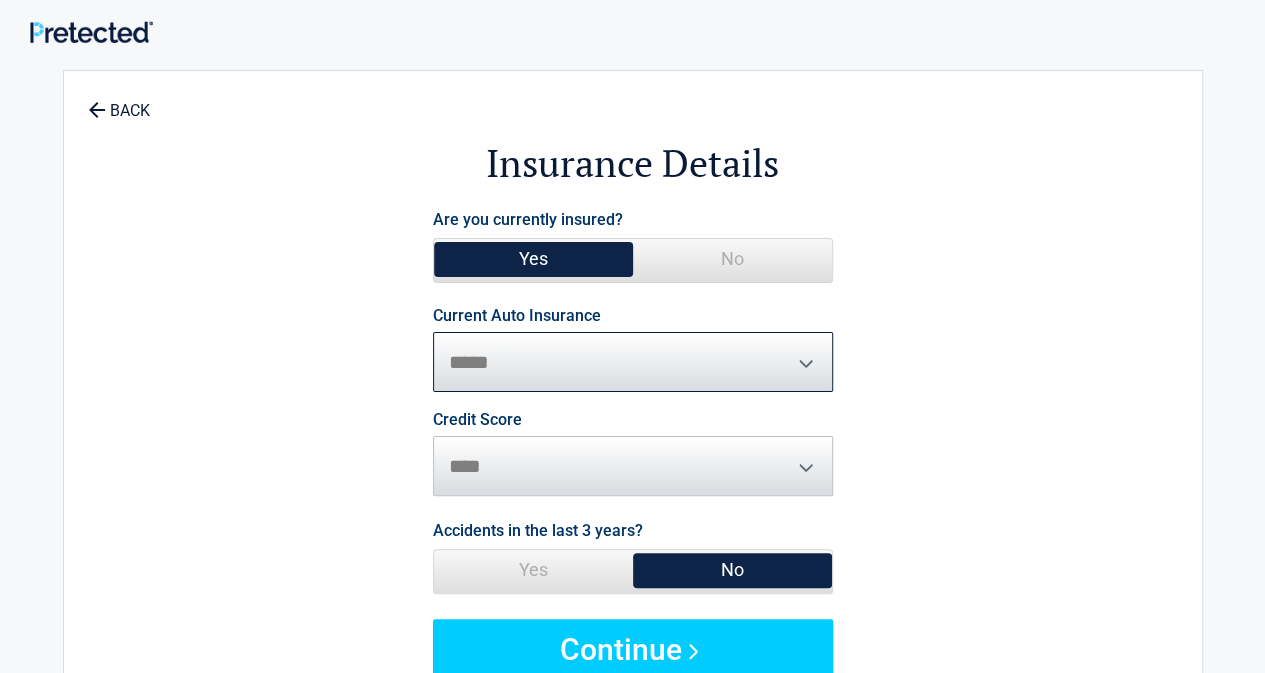 click on "**********" at bounding box center (633, 362) 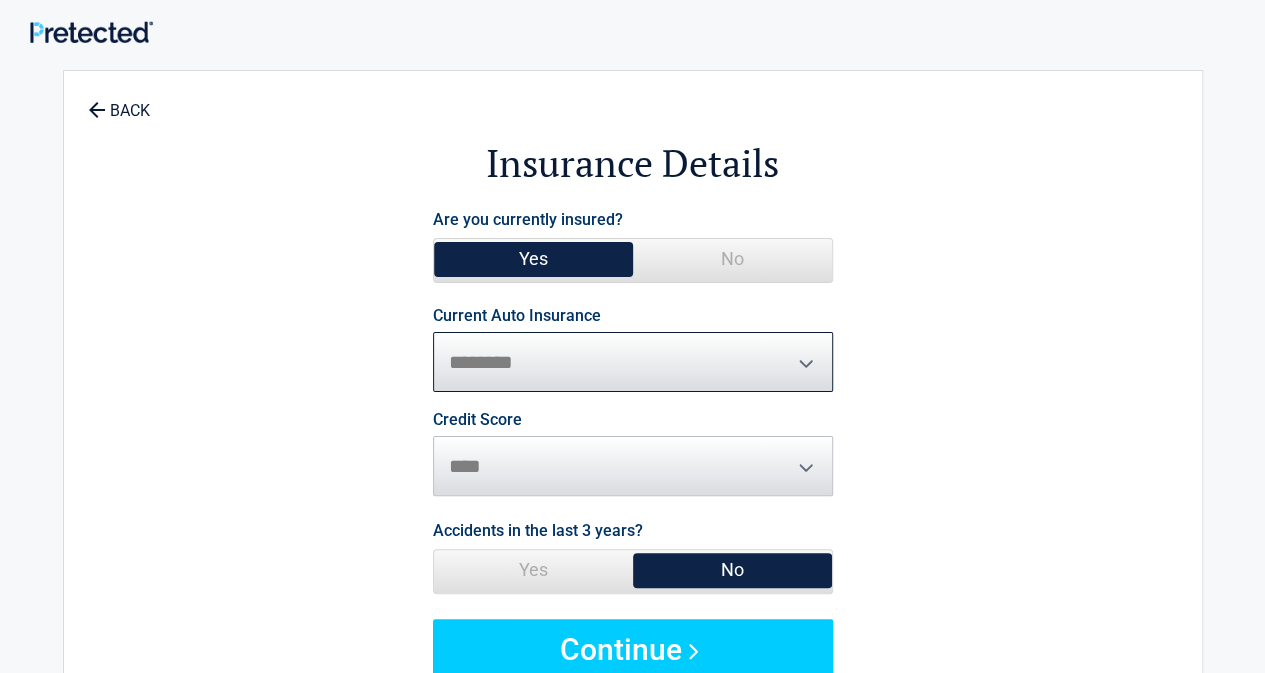 click on "**********" at bounding box center (633, 362) 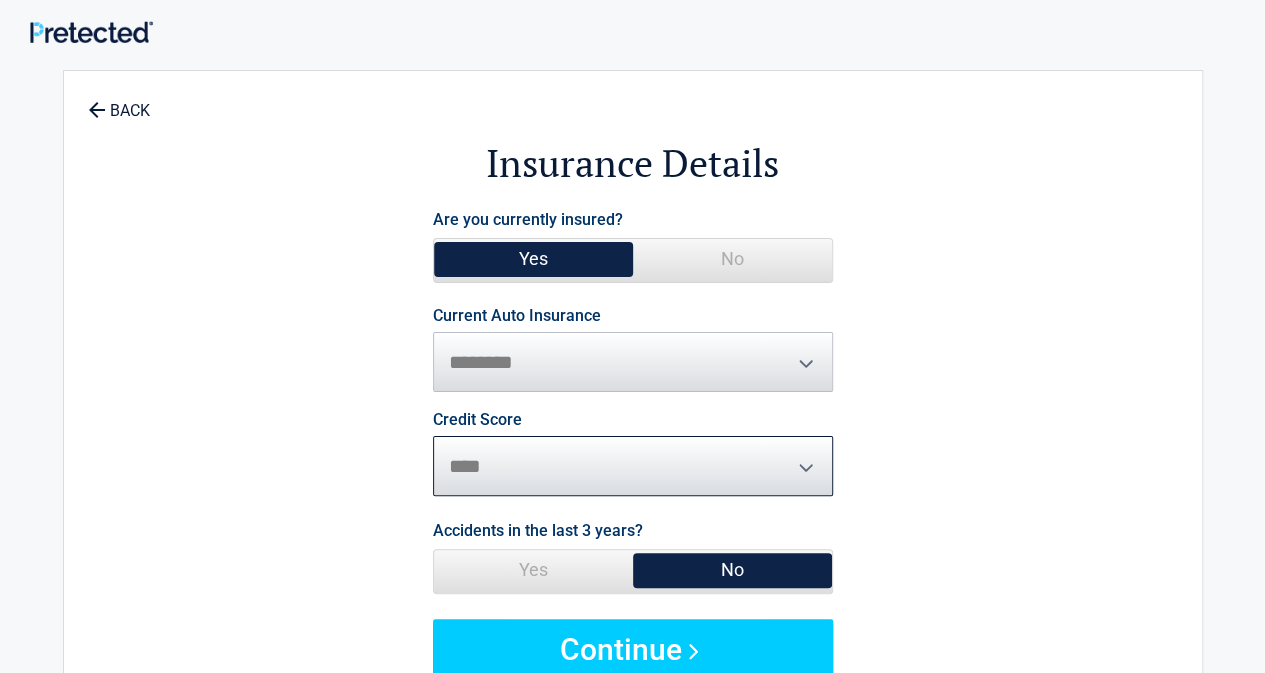 click on "*********
****
*******
****" at bounding box center [633, 466] 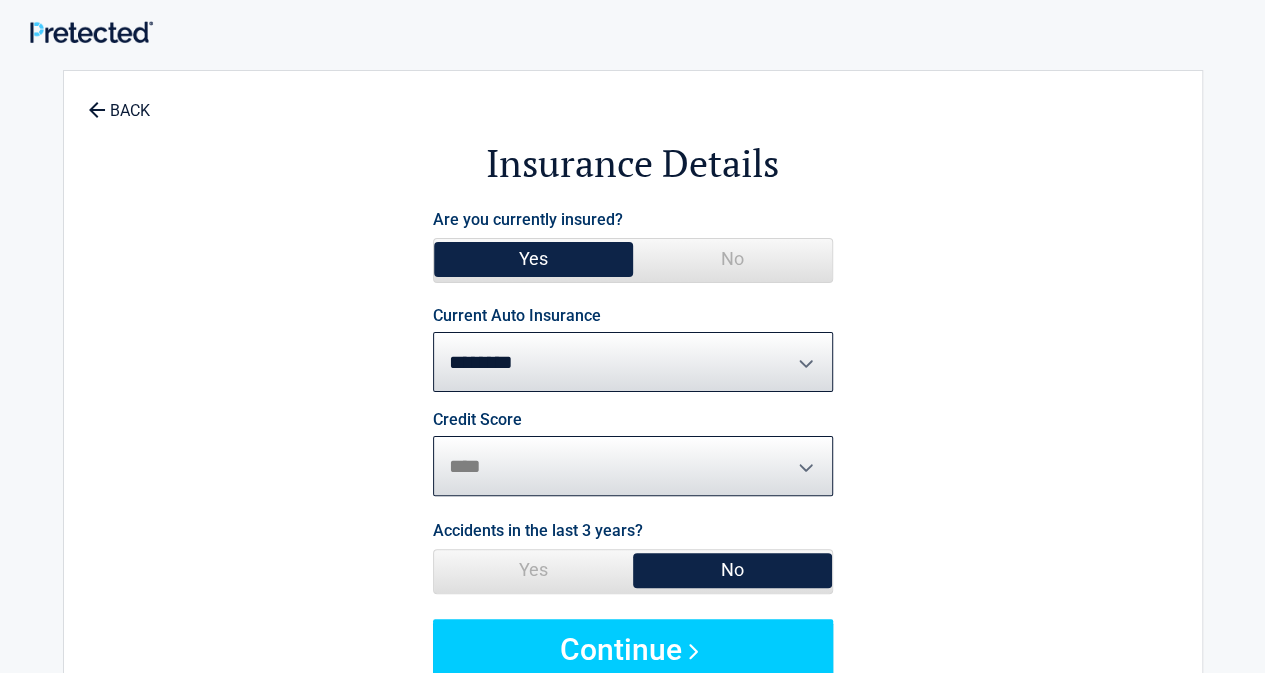 click on "*********
****
*******
****" at bounding box center (633, 466) 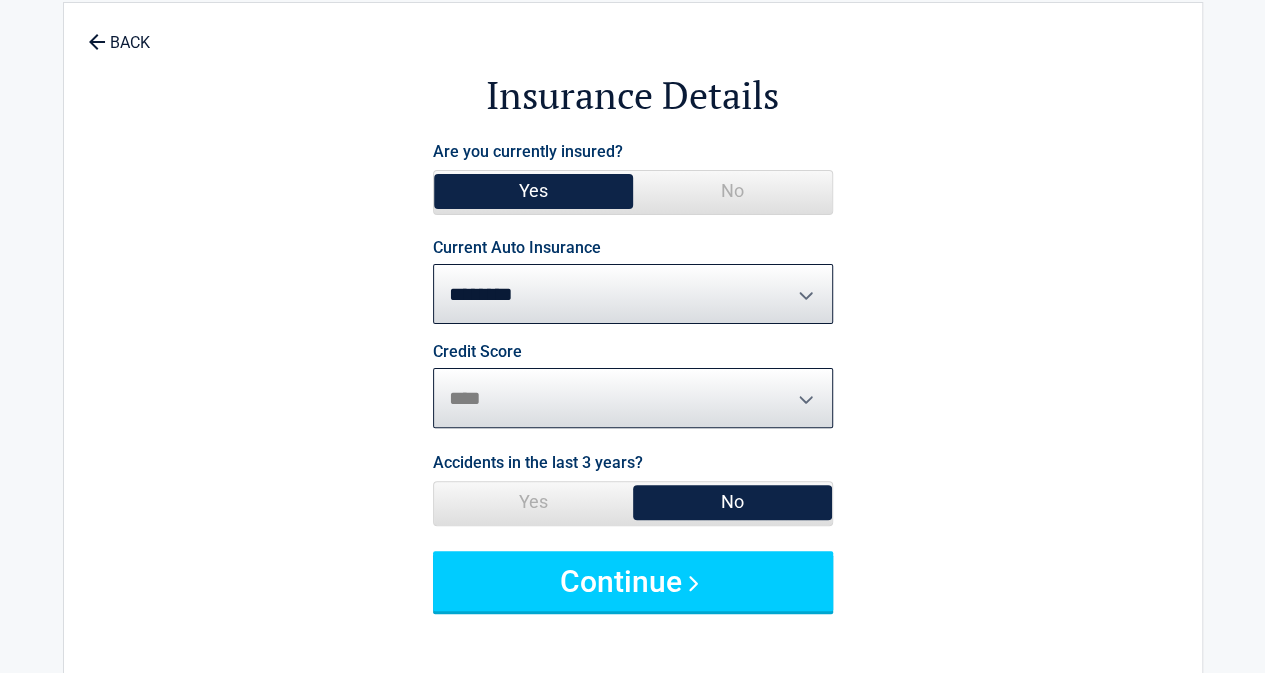 scroll, scrollTop: 100, scrollLeft: 0, axis: vertical 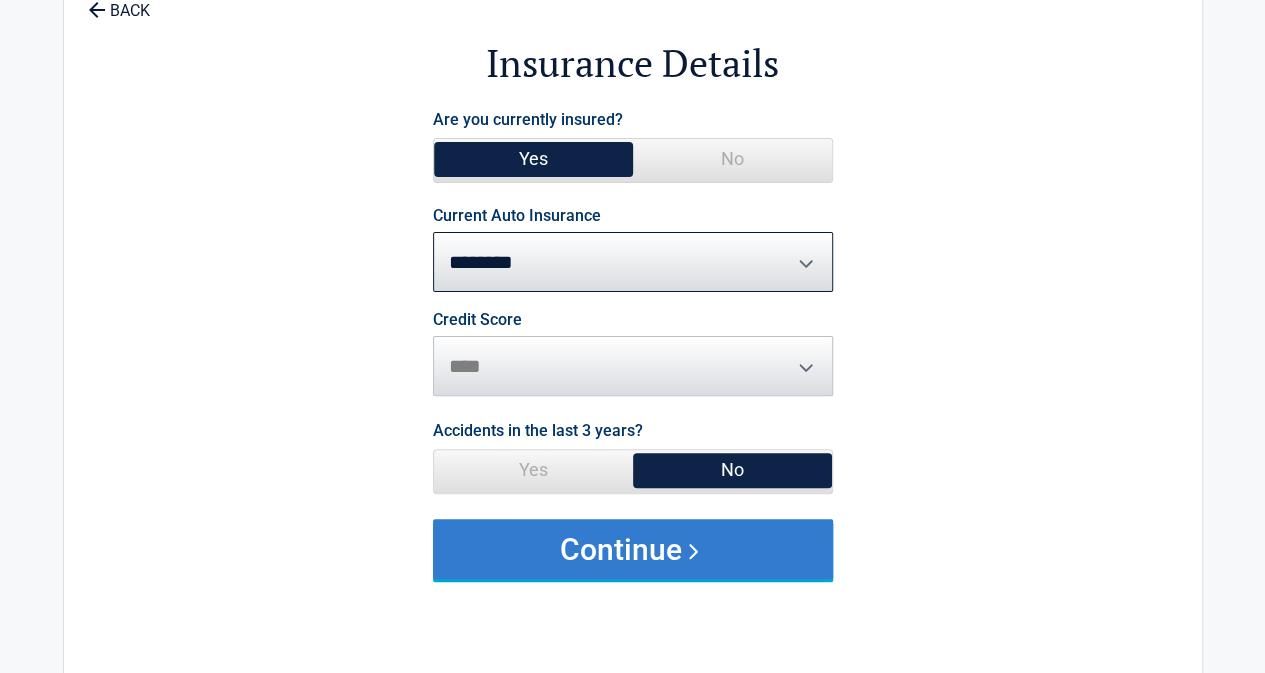 click on "Continue" at bounding box center [633, 549] 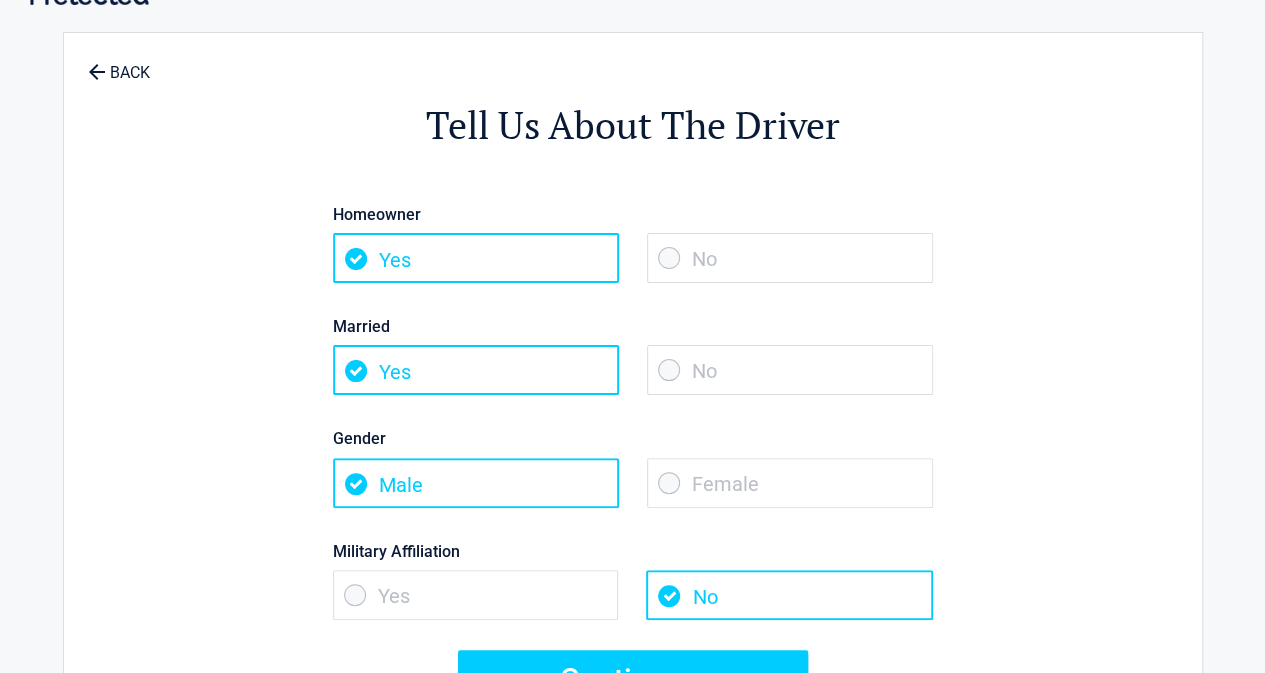 scroll, scrollTop: 0, scrollLeft: 0, axis: both 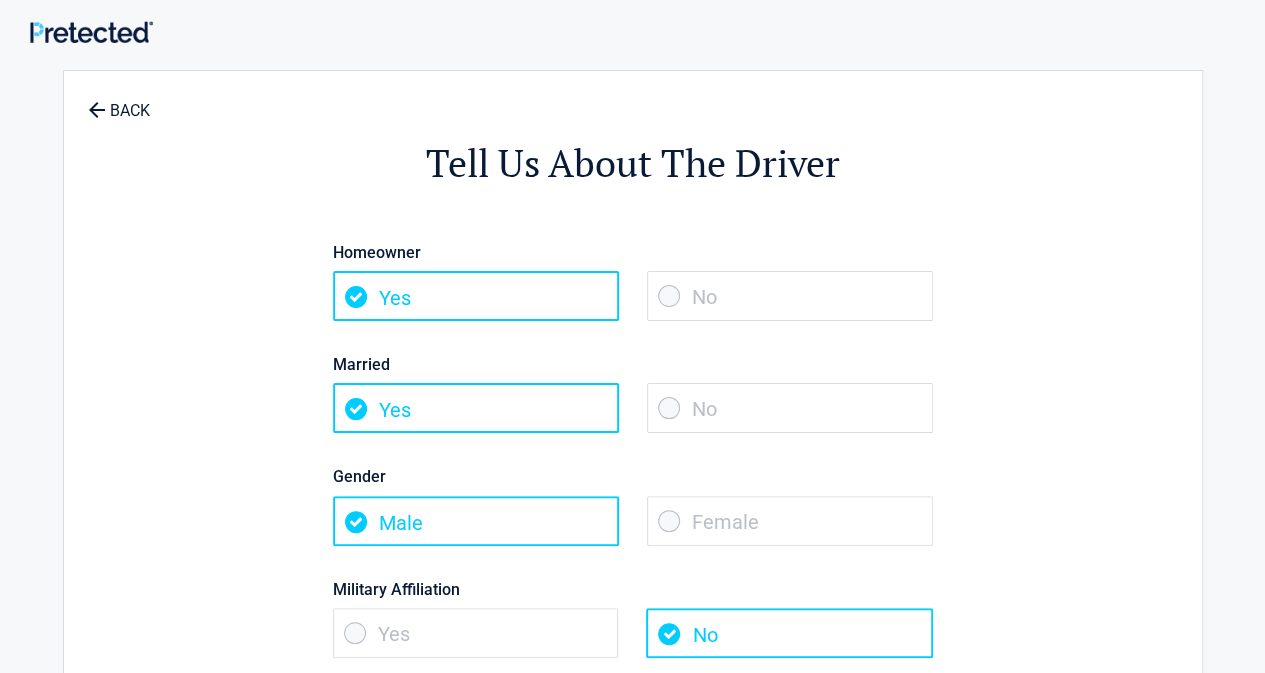 click on "No" at bounding box center (790, 296) 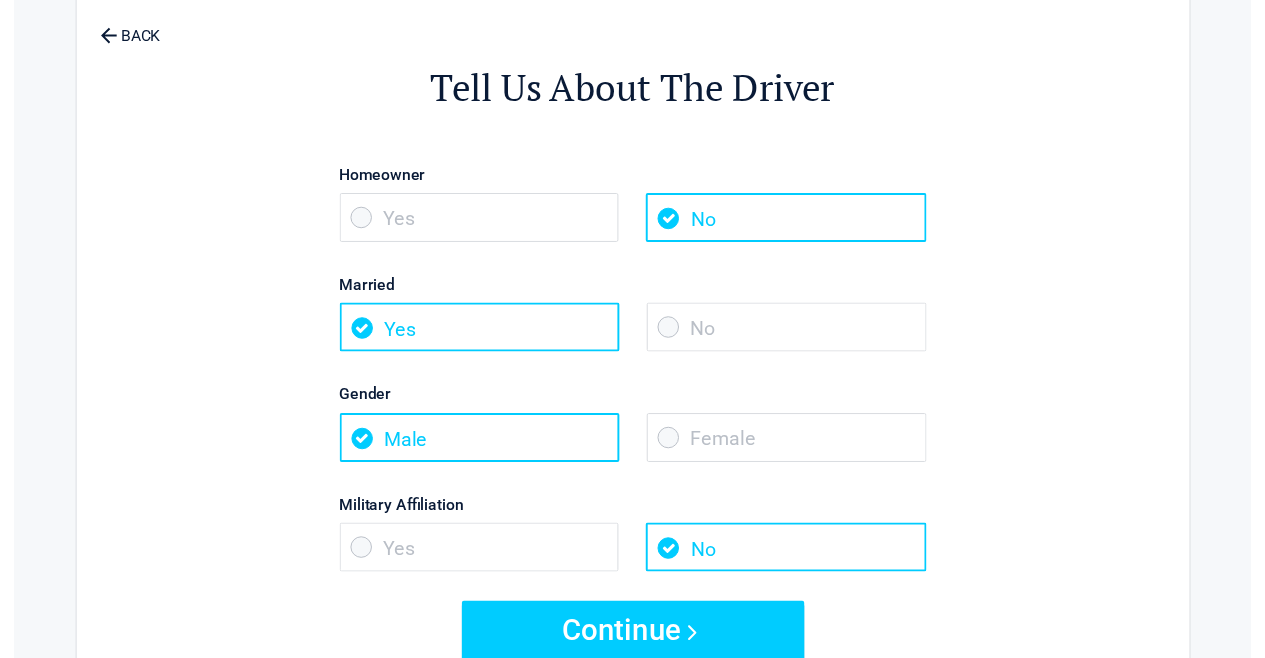 scroll, scrollTop: 100, scrollLeft: 0, axis: vertical 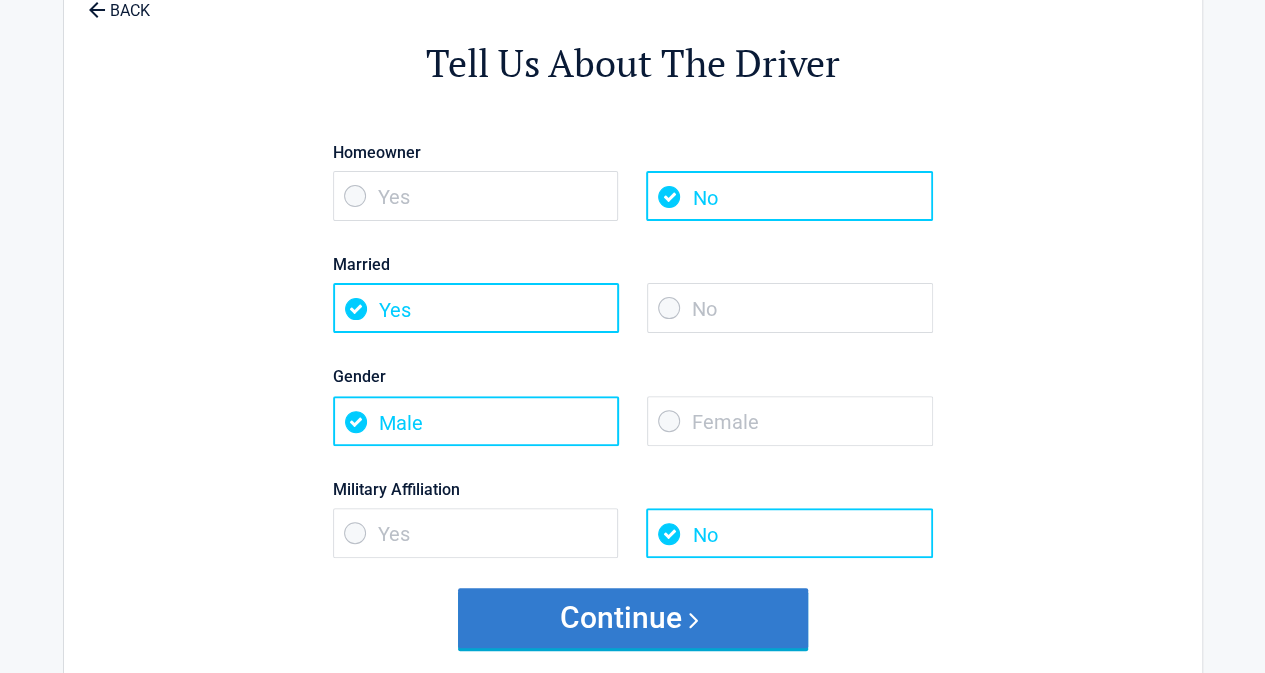 click on "Continue" at bounding box center [633, 618] 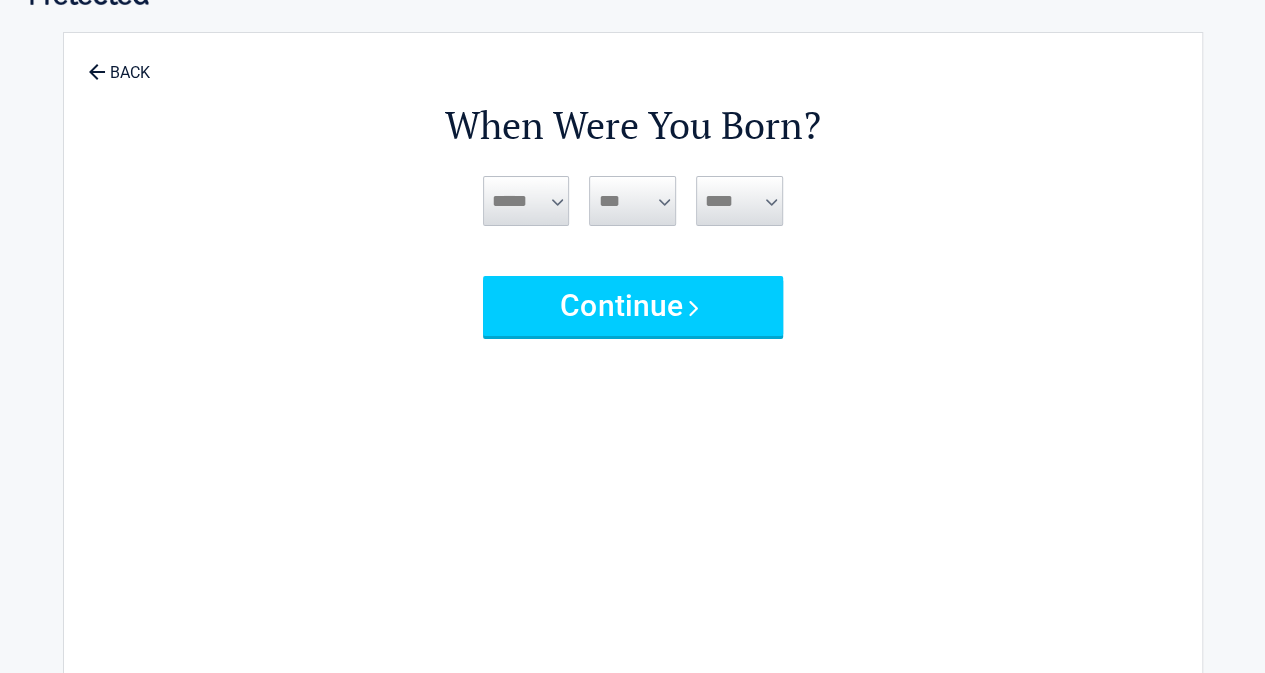 scroll, scrollTop: 0, scrollLeft: 0, axis: both 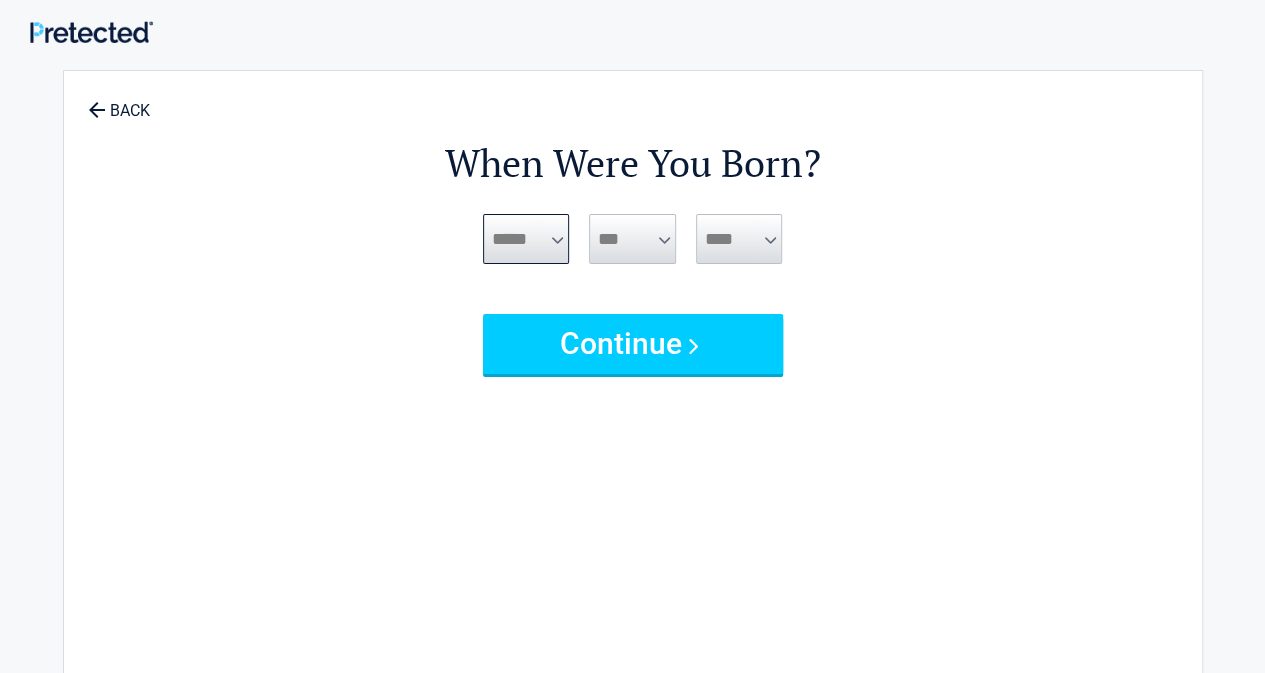 click on "*****
***
***
***
***
***
***
***
***
***
***
***
***" at bounding box center (526, 239) 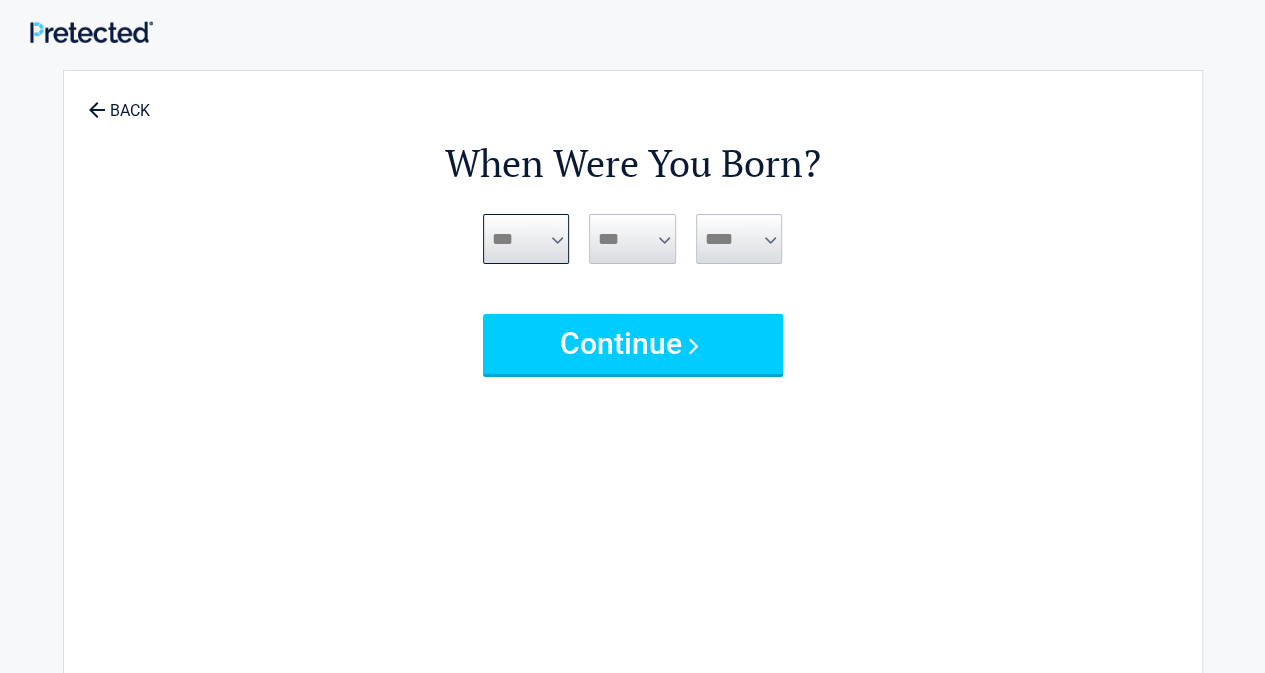 click on "*****
***
***
***
***
***
***
***
***
***
***
***
***" at bounding box center [526, 239] 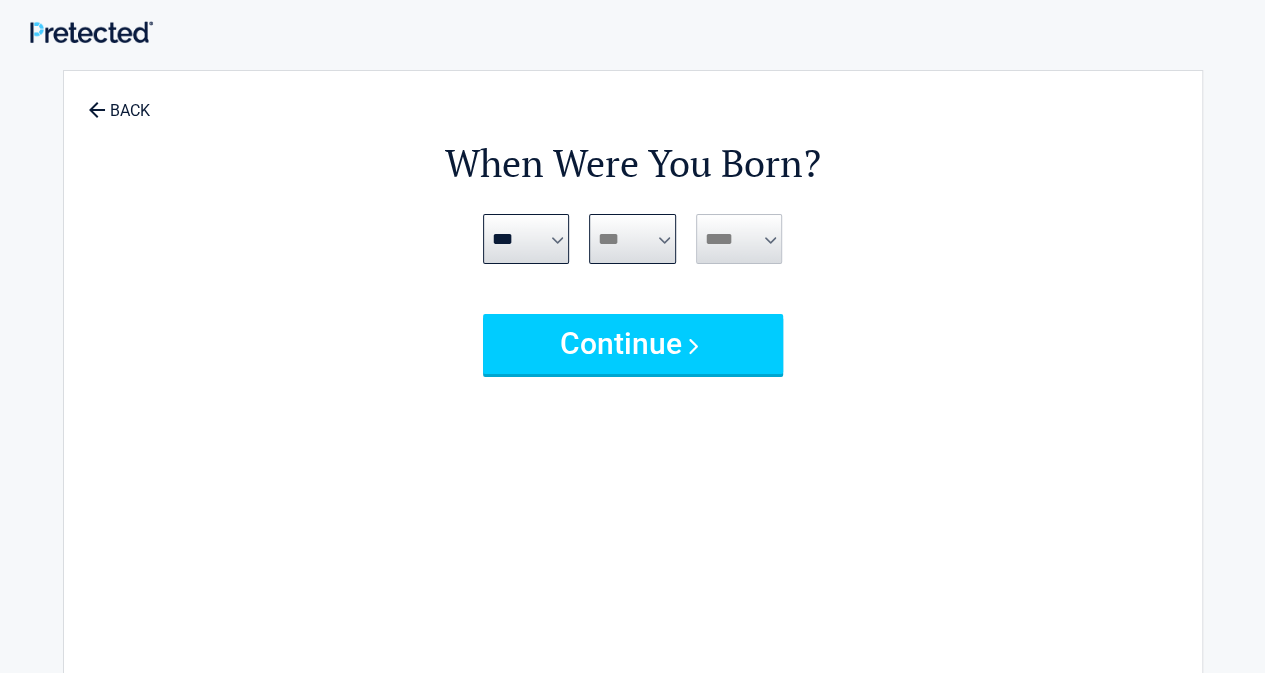 click on "*** * * * * * * * * * ** ** ** ** ** ** ** ** ** ** ** ** ** ** ** ** ** ** ** ** ** **" at bounding box center (632, 239) 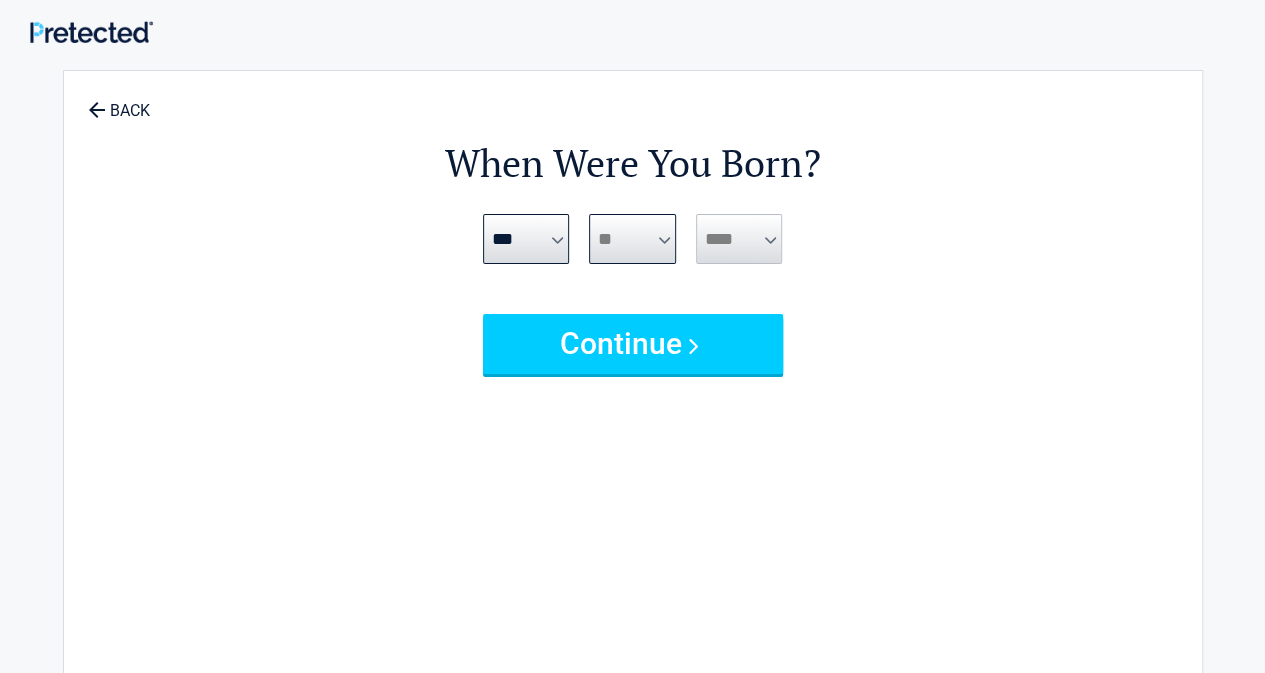 click on "*** * * * * * * * * * ** ** ** ** ** ** ** ** ** ** ** ** ** ** ** ** ** ** ** ** ** **" at bounding box center [632, 239] 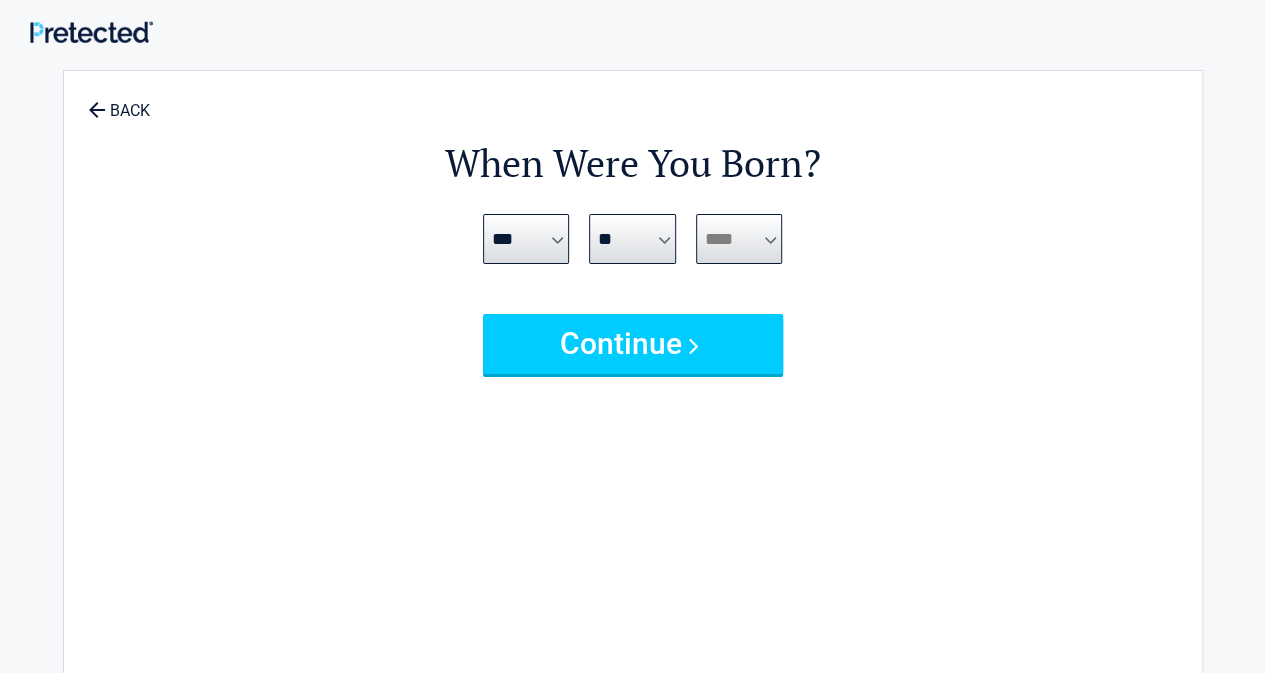 click on "****
****
****
****
****
****
****
****
****
****
****
****
****
****
****
****
****
****
****
****
****
****
****
****
****
****
****
****
****
****
****
****
****
****
****
****
****
****
****
****
****
****
****
****
****
****
****
****
****
****
****
****
****
****
****
****
****
****
****
****
****
****
****
****" at bounding box center (739, 239) 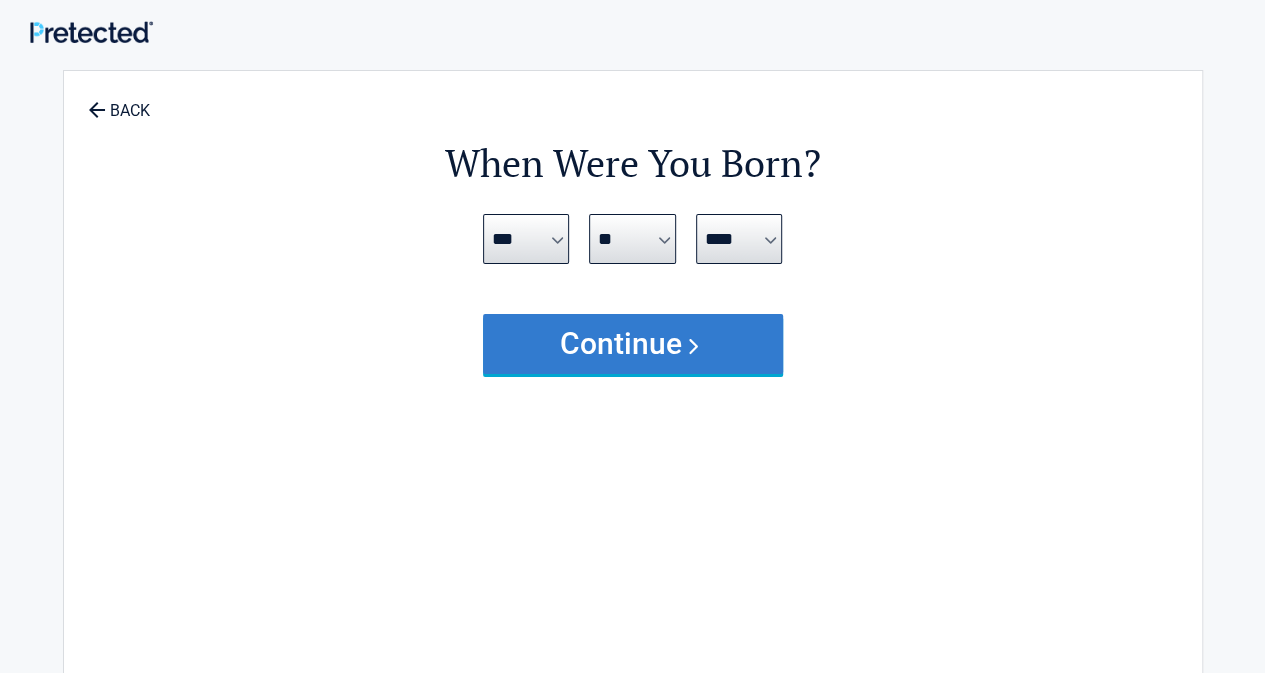 click on "Continue" at bounding box center [633, 344] 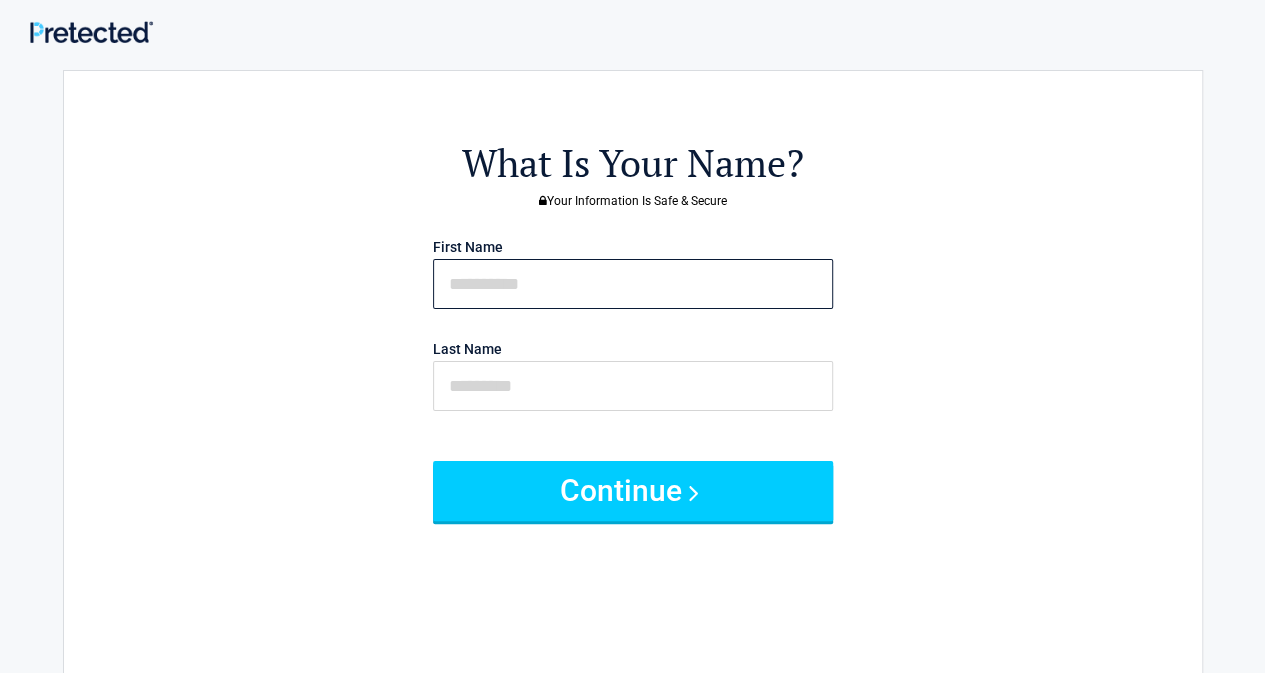 click at bounding box center (633, 284) 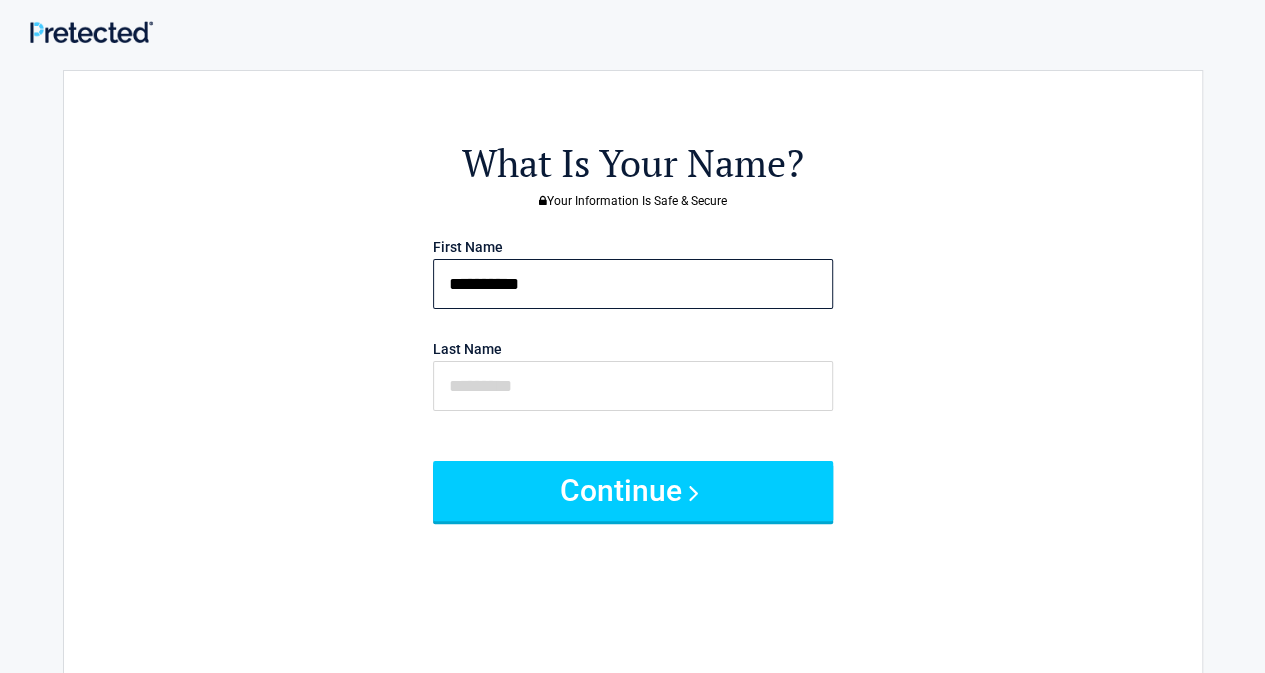 type on "**********" 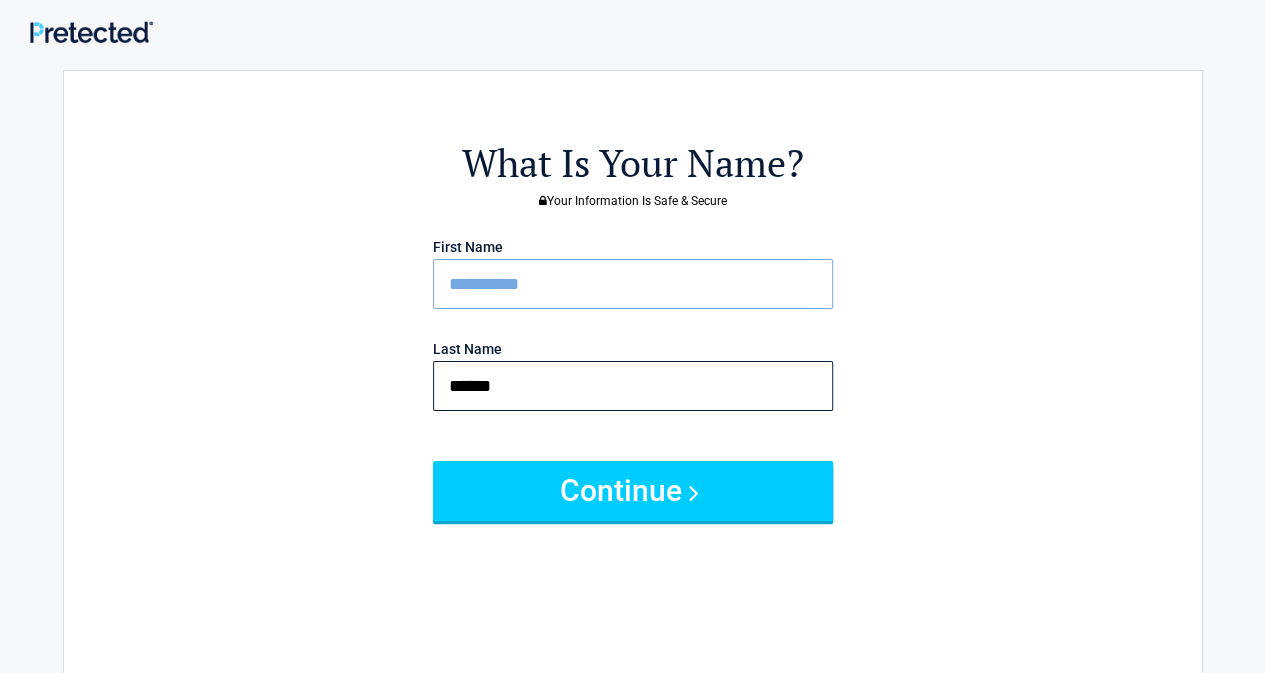type on "******" 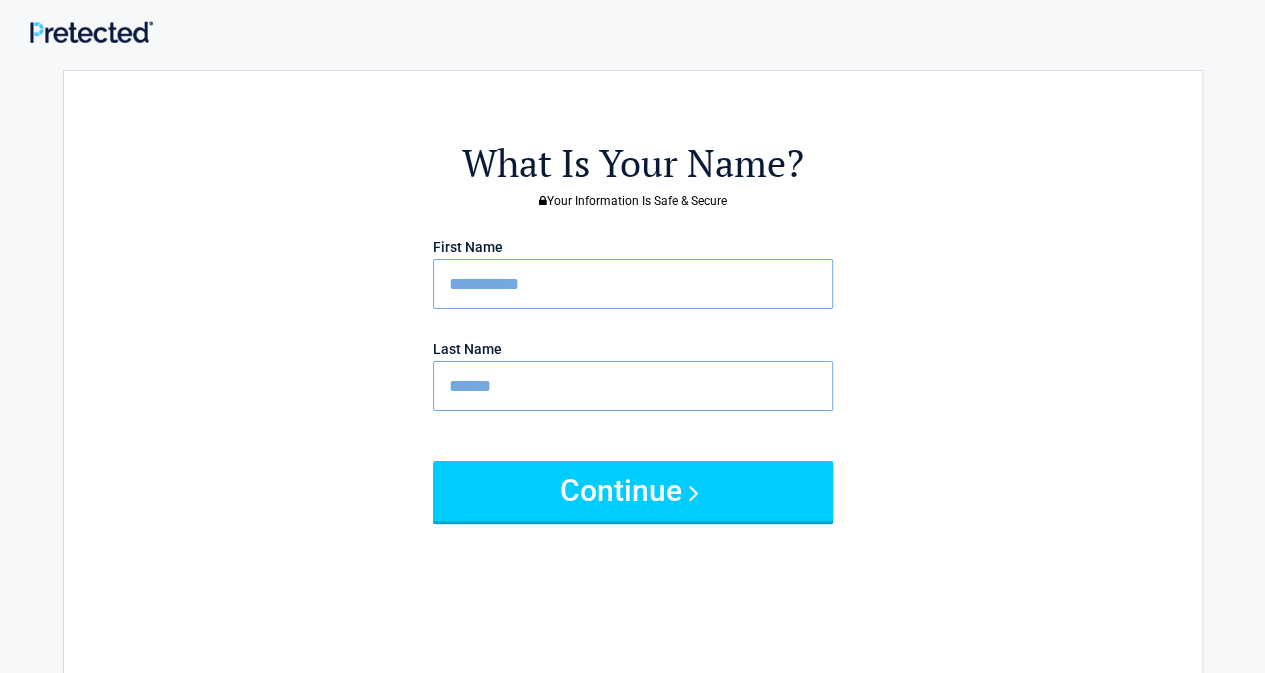 type 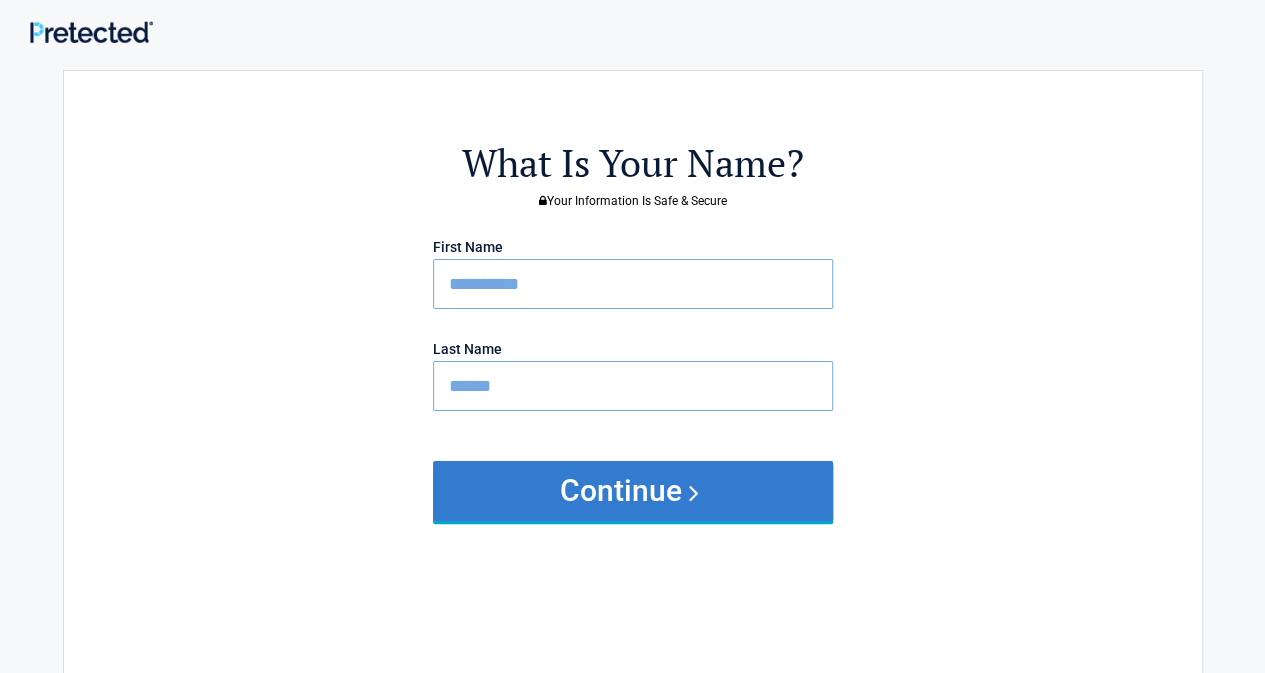 click on "Continue" at bounding box center [633, 491] 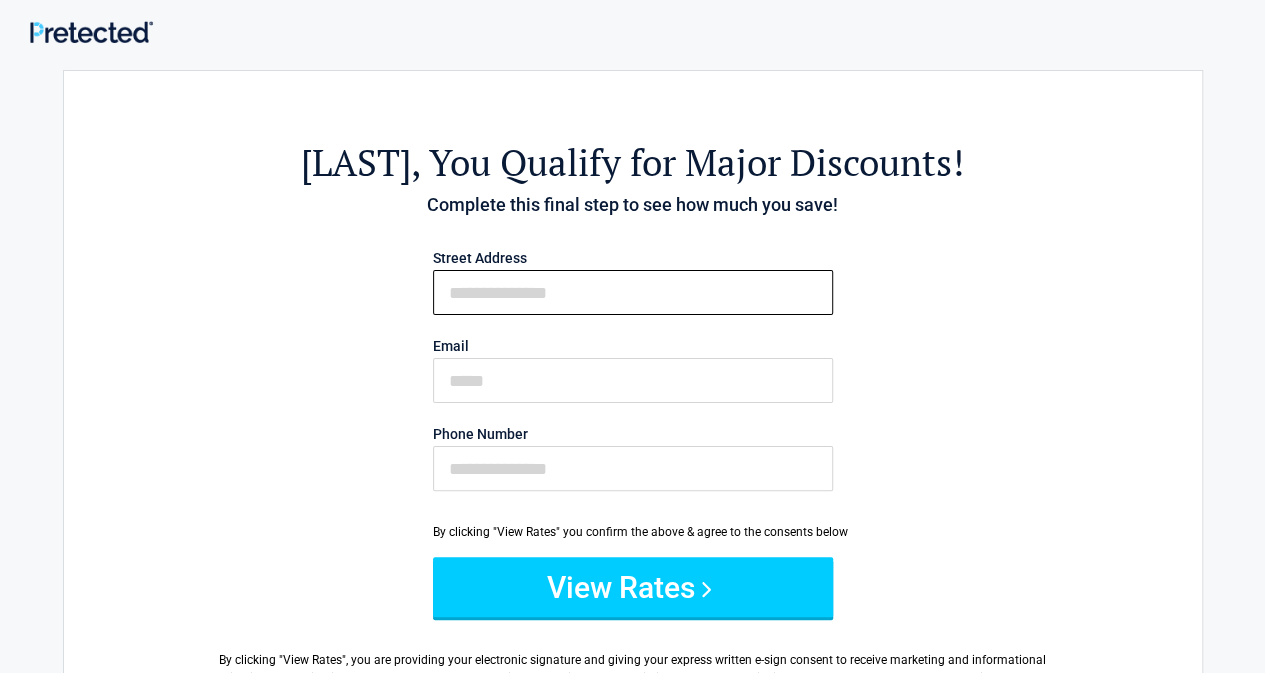 click on "First Name" at bounding box center (633, 292) 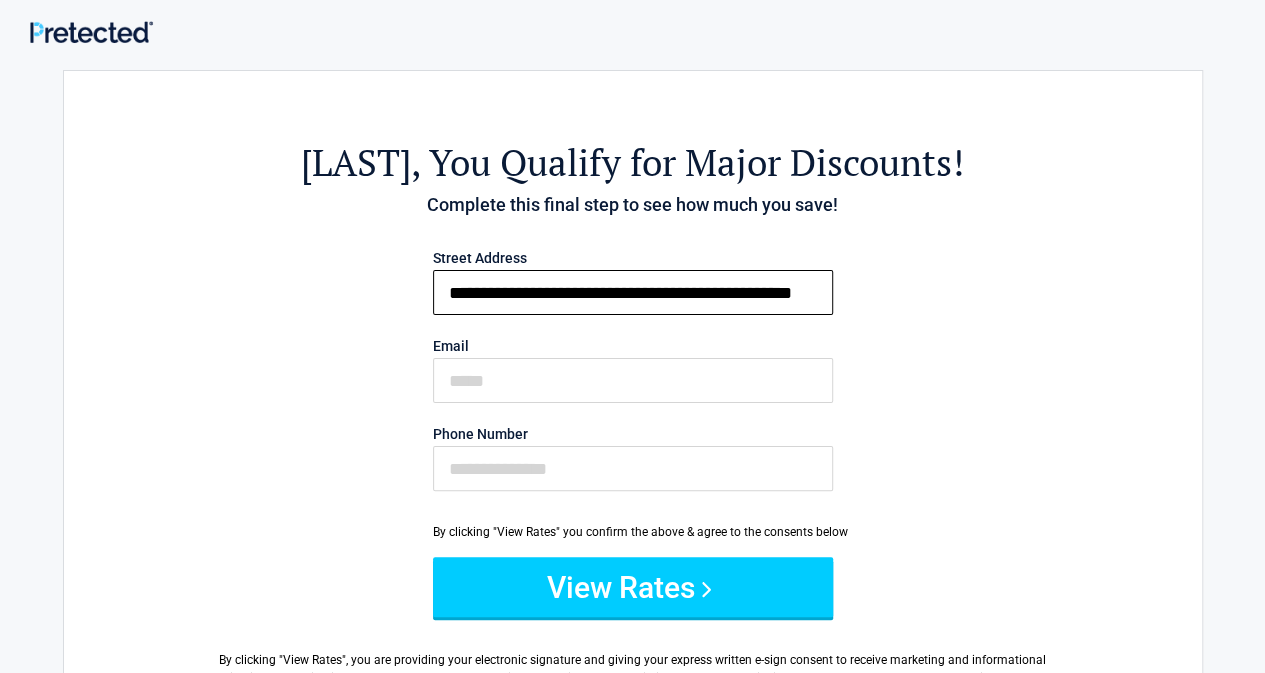 scroll, scrollTop: 0, scrollLeft: 71, axis: horizontal 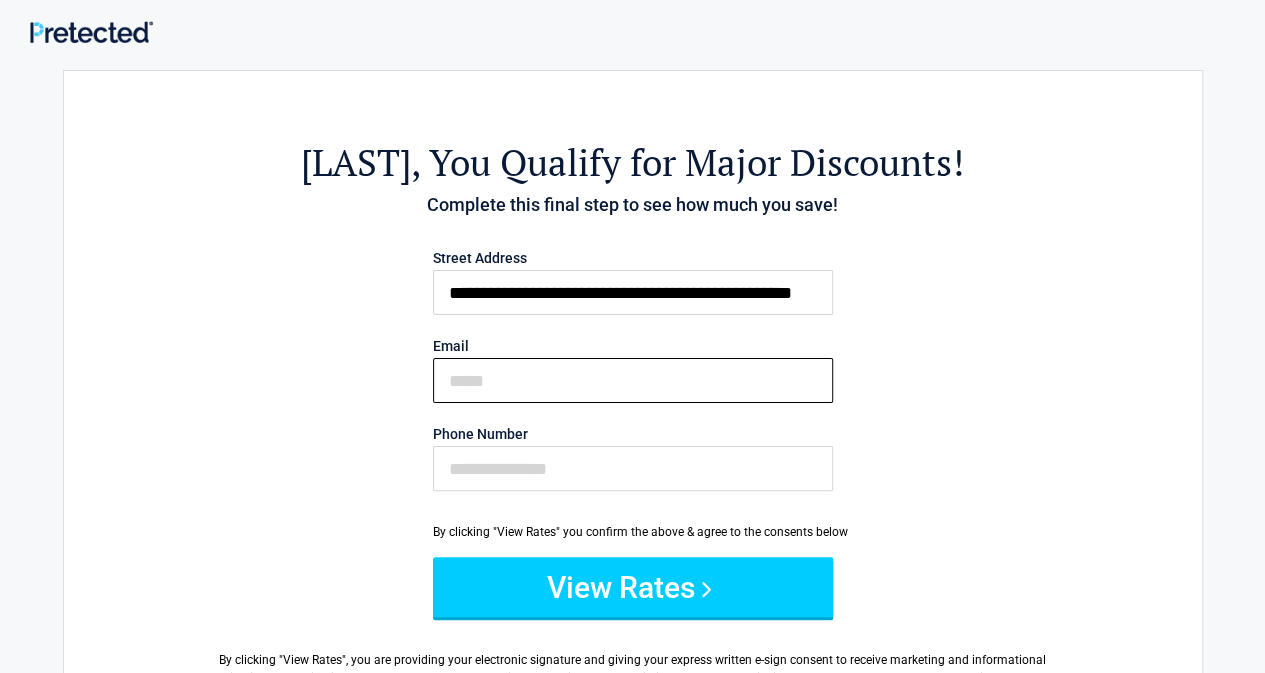 click on "Email" at bounding box center [633, 380] 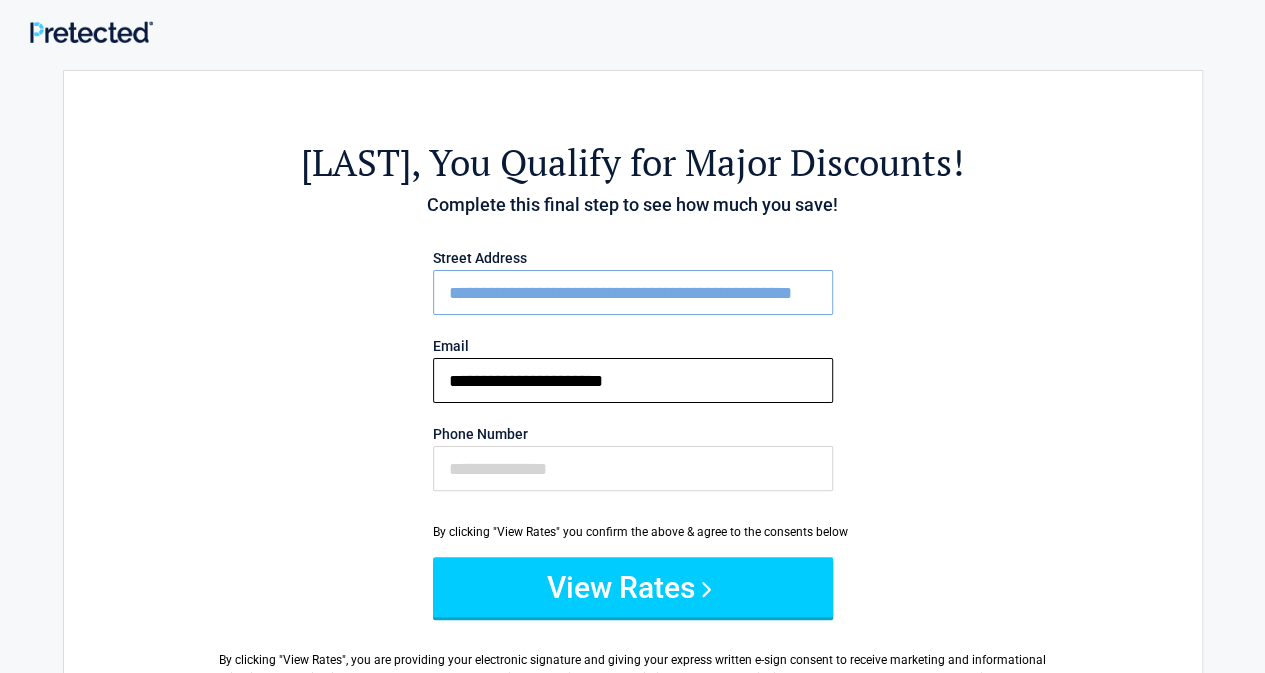 type on "**********" 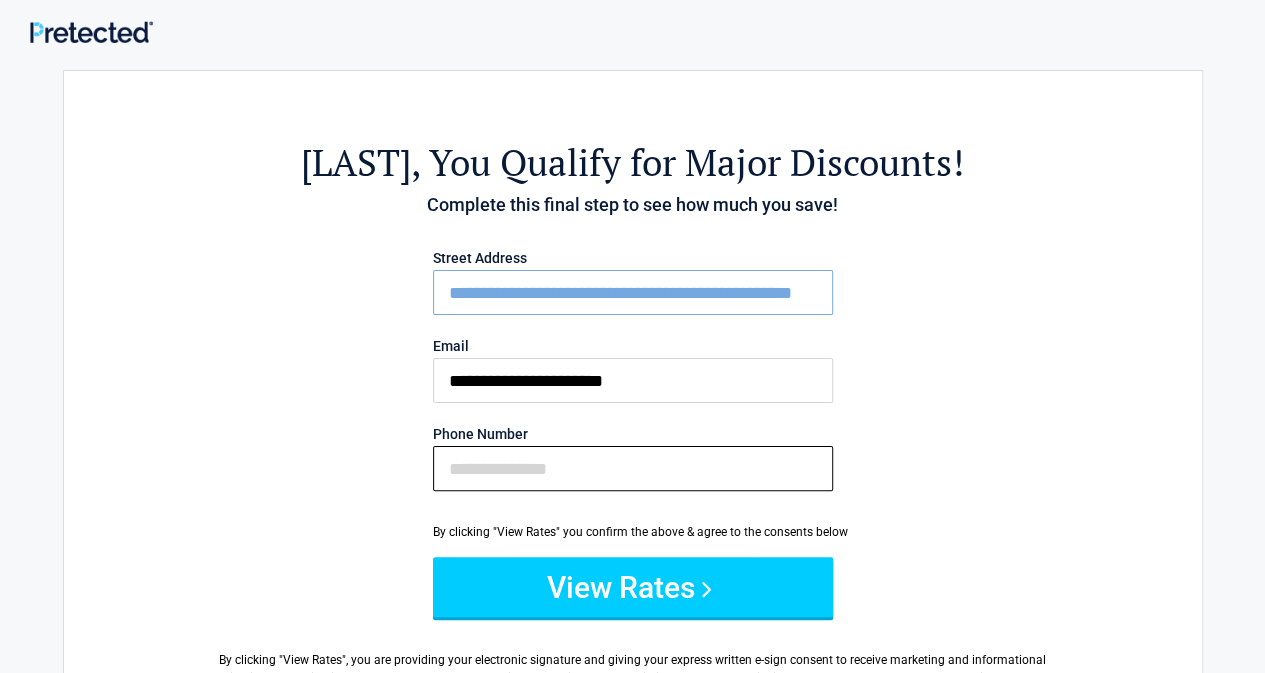 click on "Phone Number" at bounding box center (633, 468) 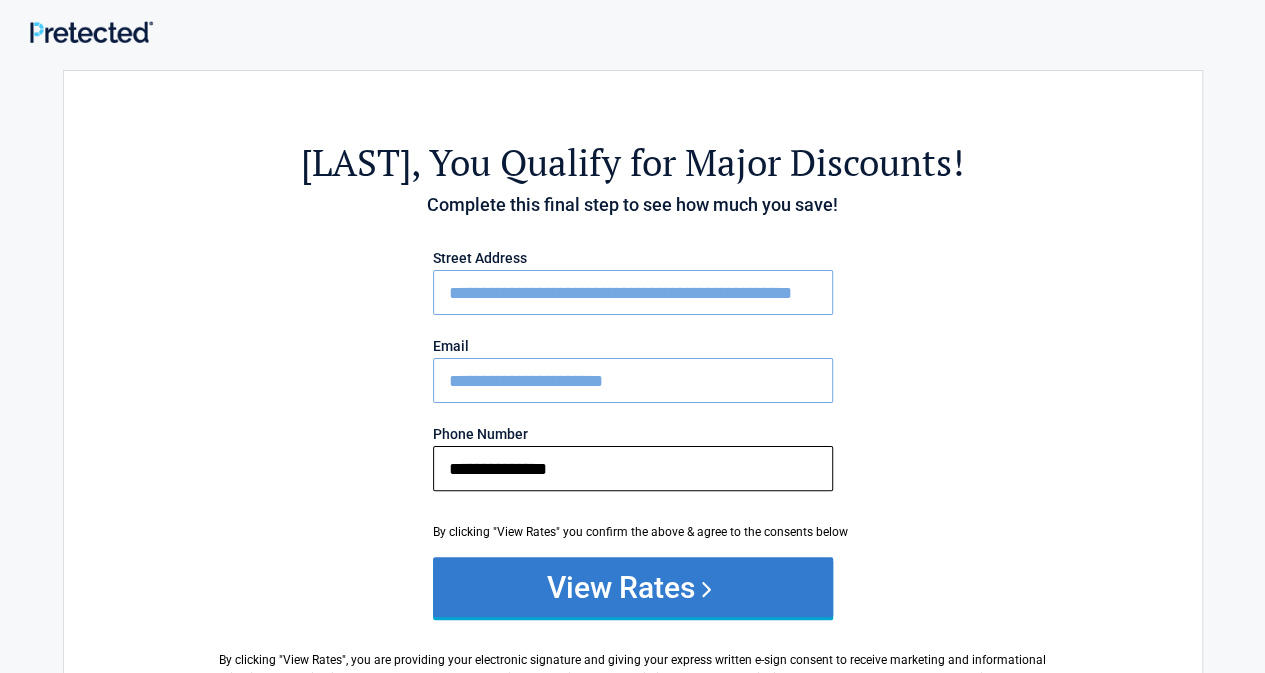 type on "**********" 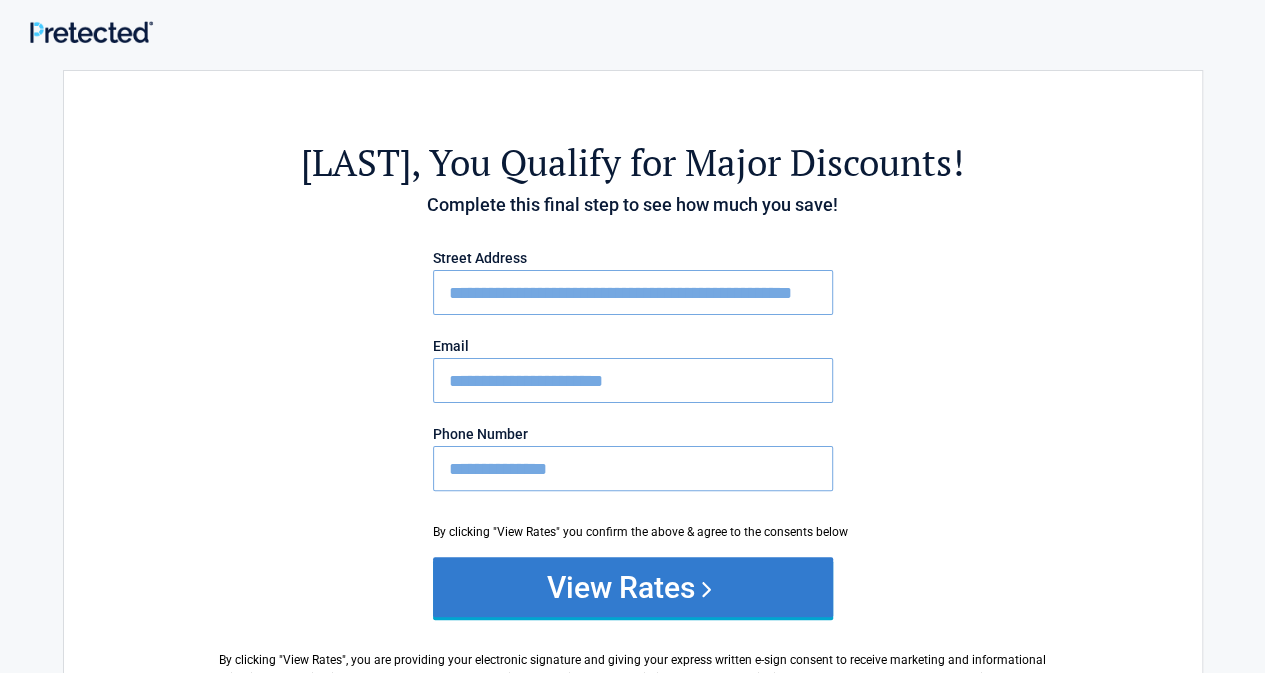 click on "View Rates" at bounding box center (633, 587) 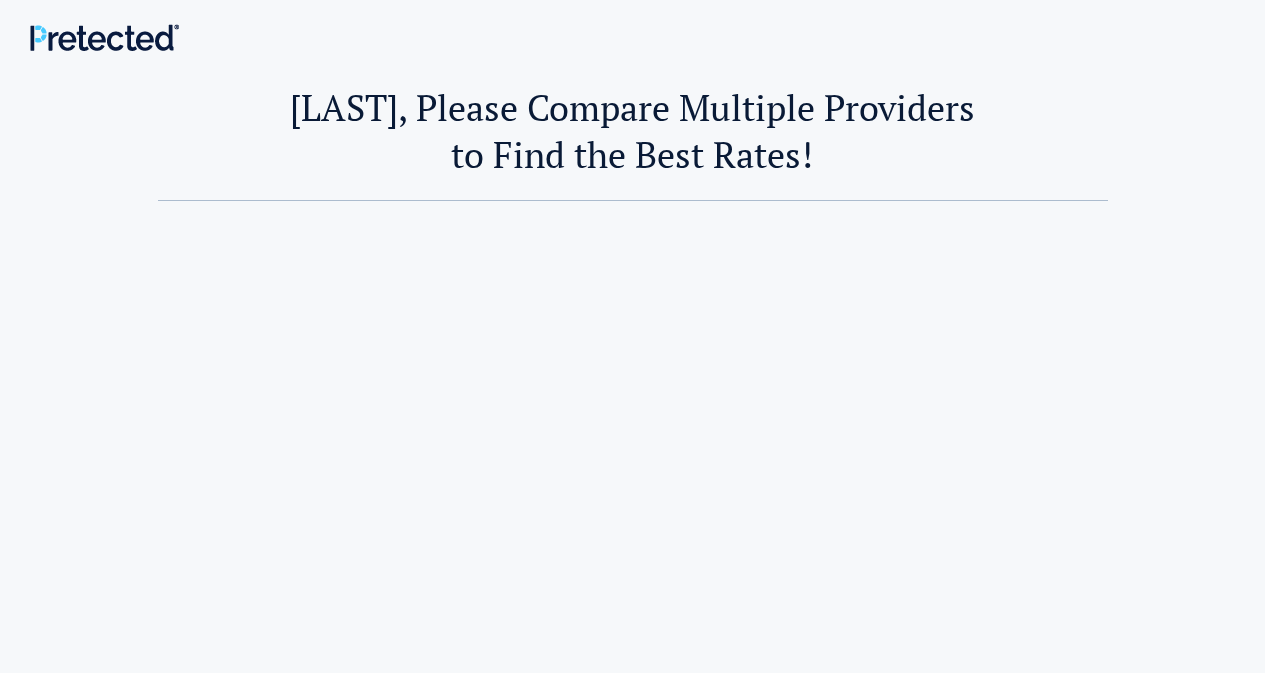 scroll, scrollTop: 0, scrollLeft: 0, axis: both 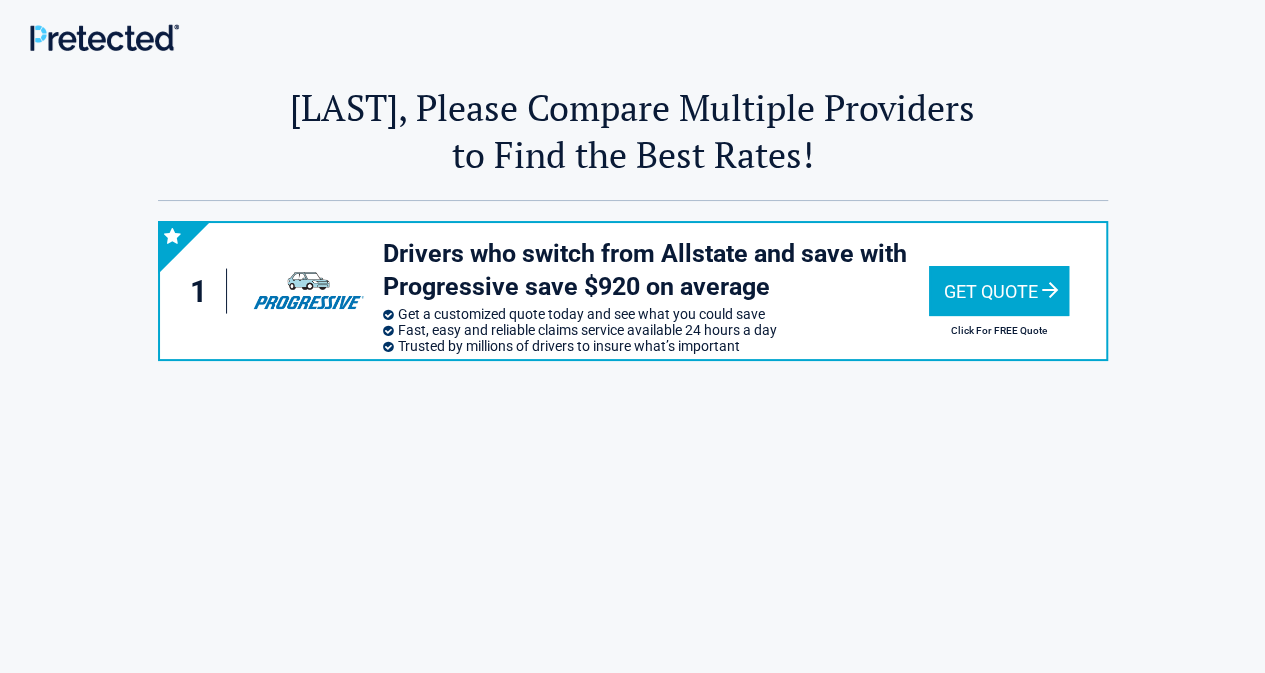 click on "Get Quote" at bounding box center [999, 291] 